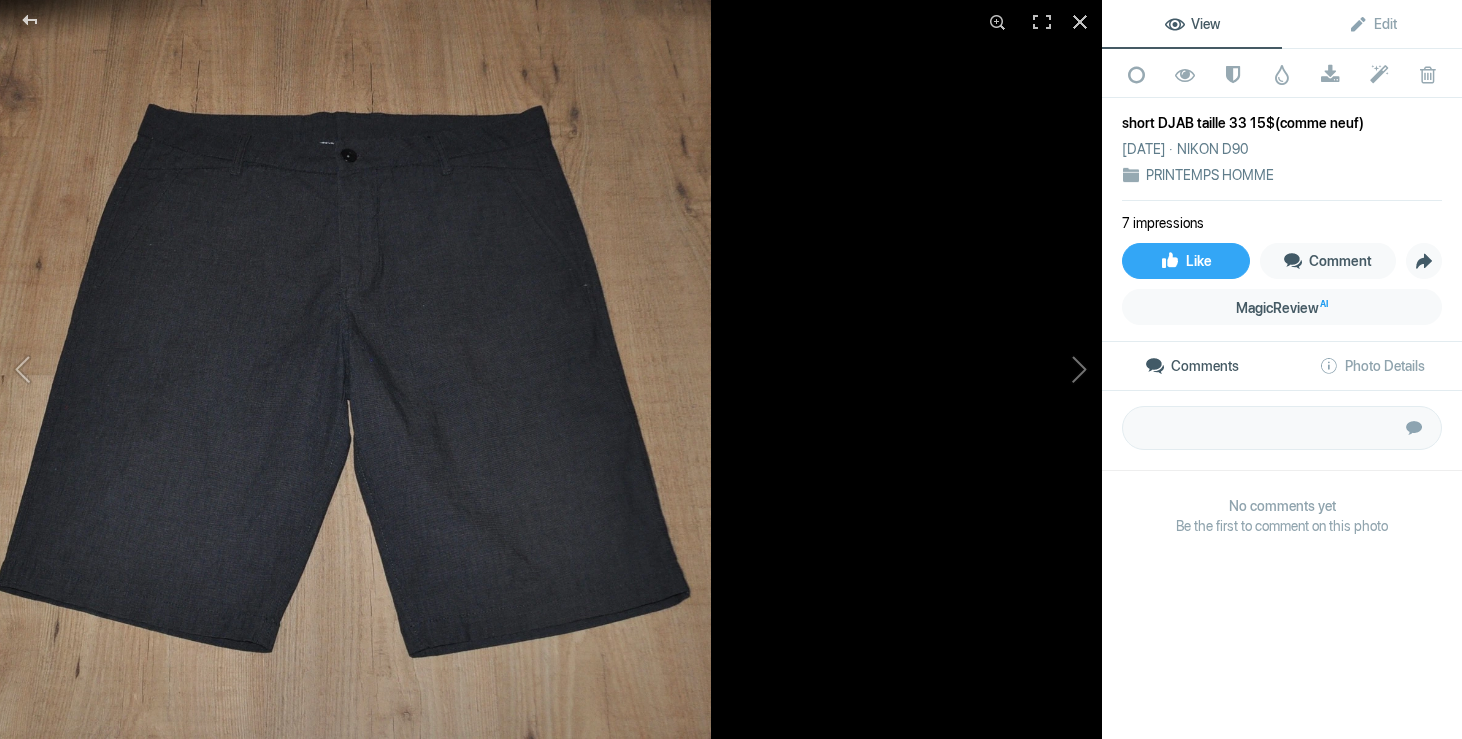 scroll, scrollTop: 1215, scrollLeft: 0, axis: vertical 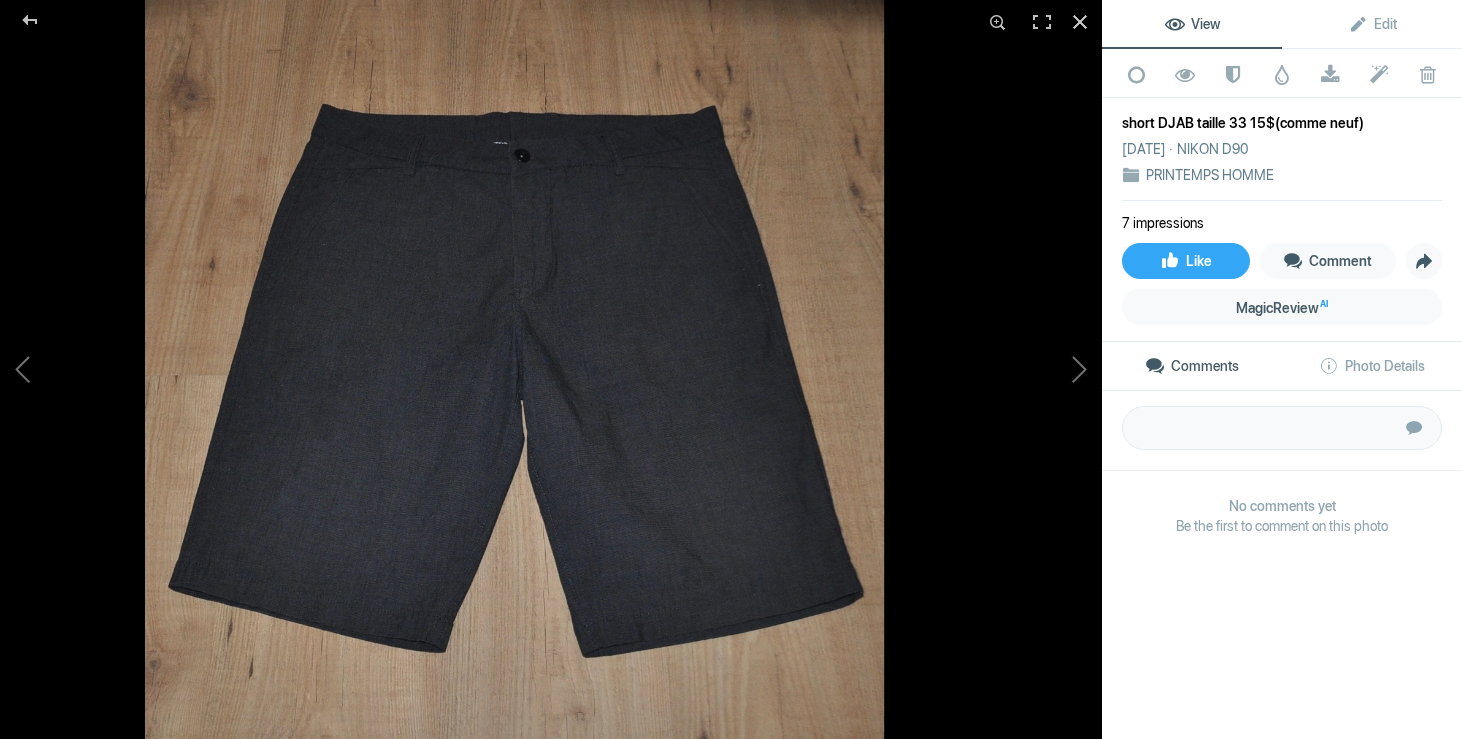 click 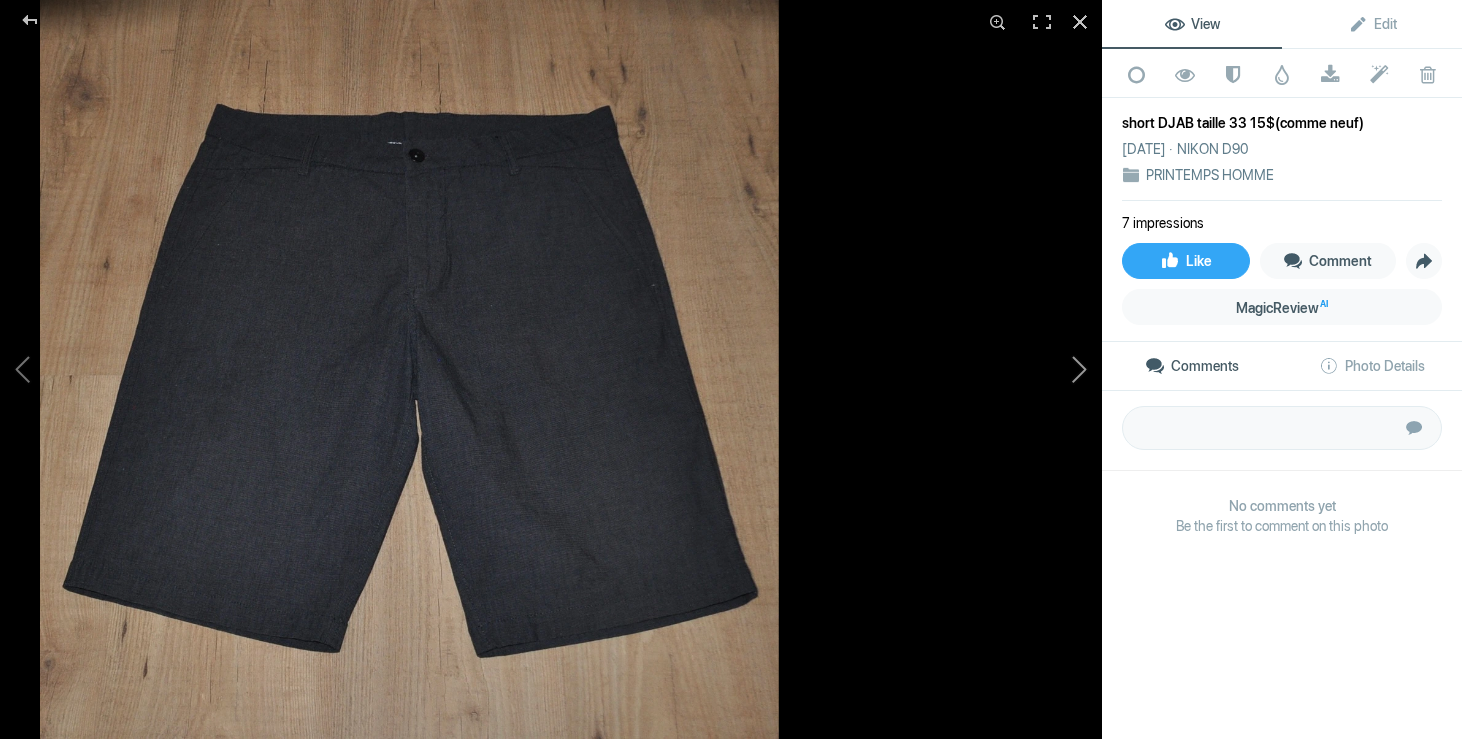 click 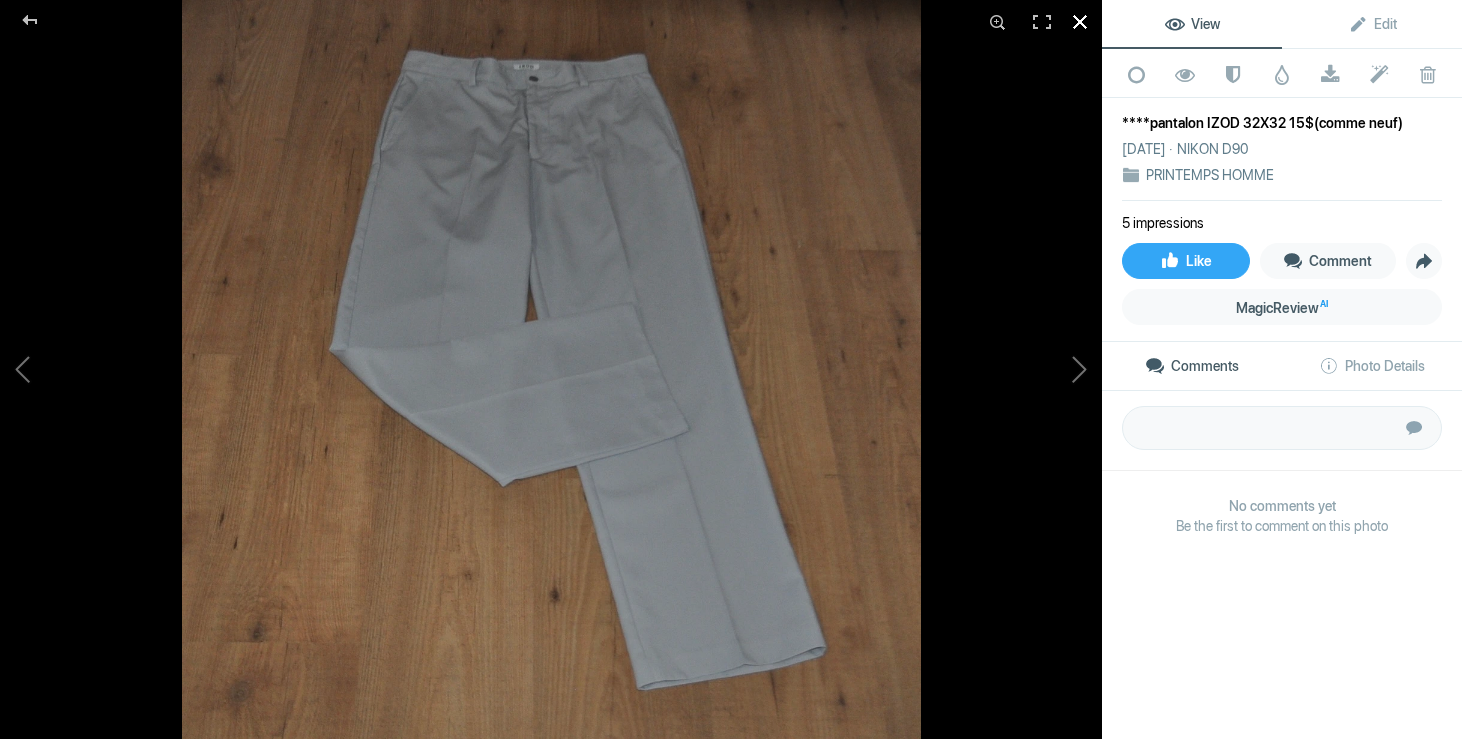 click 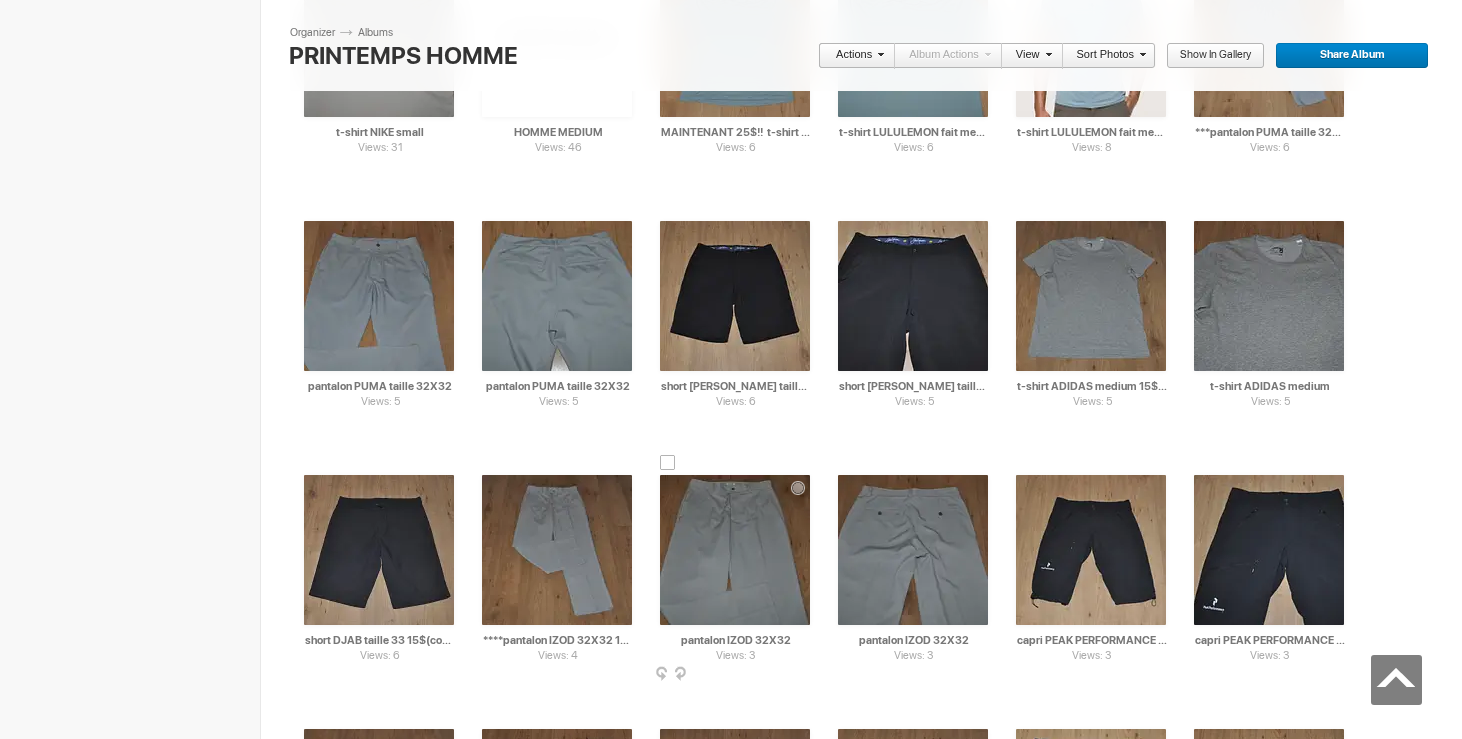 scroll, scrollTop: 1563, scrollLeft: 0, axis: vertical 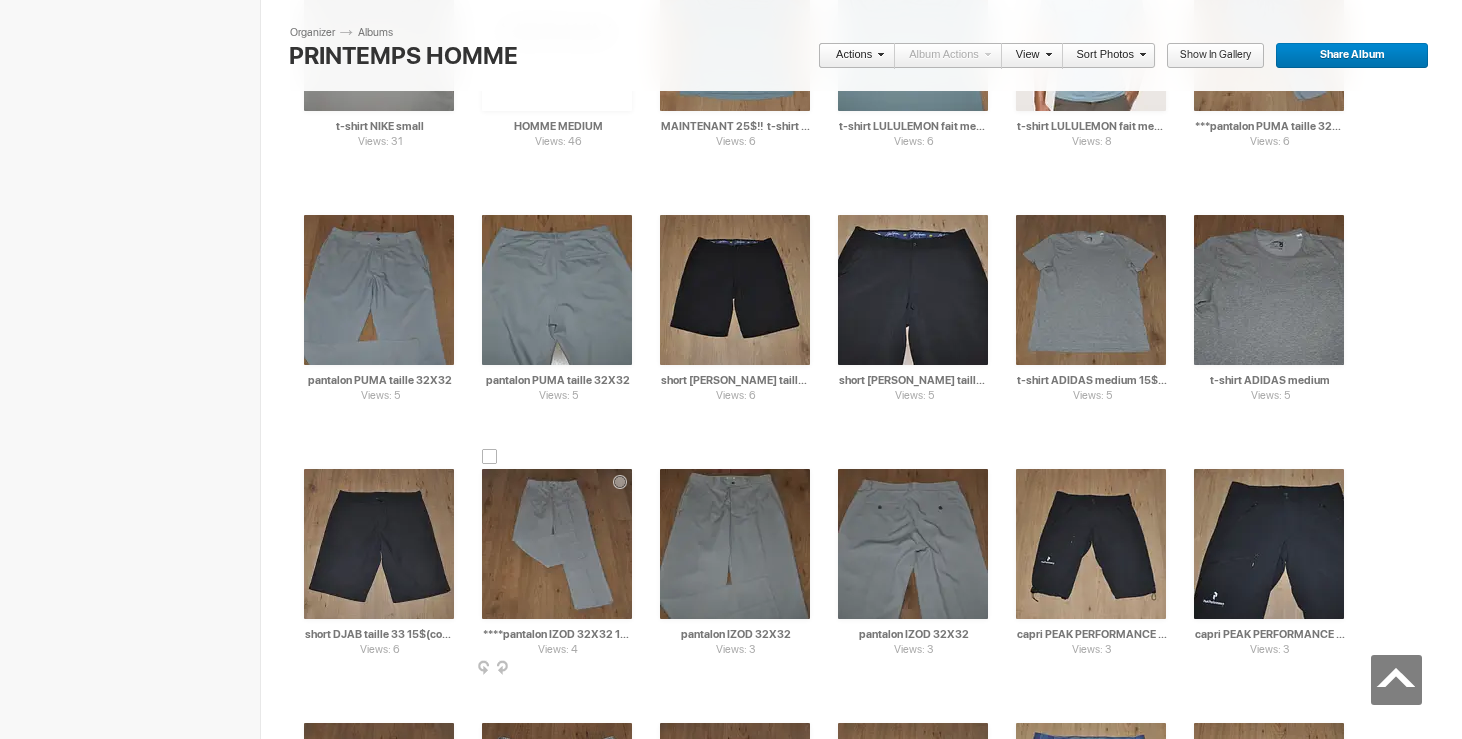 click at bounding box center [557, 544] 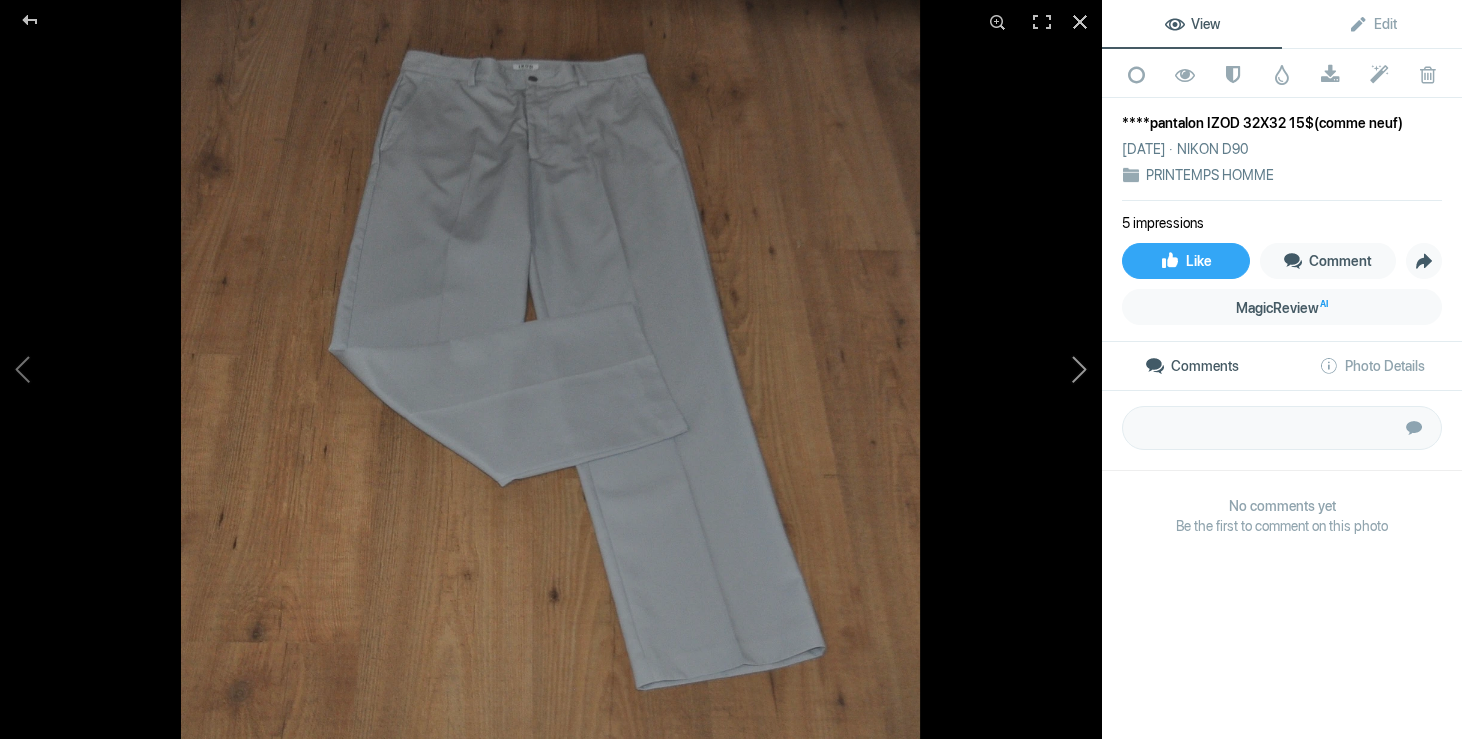 click 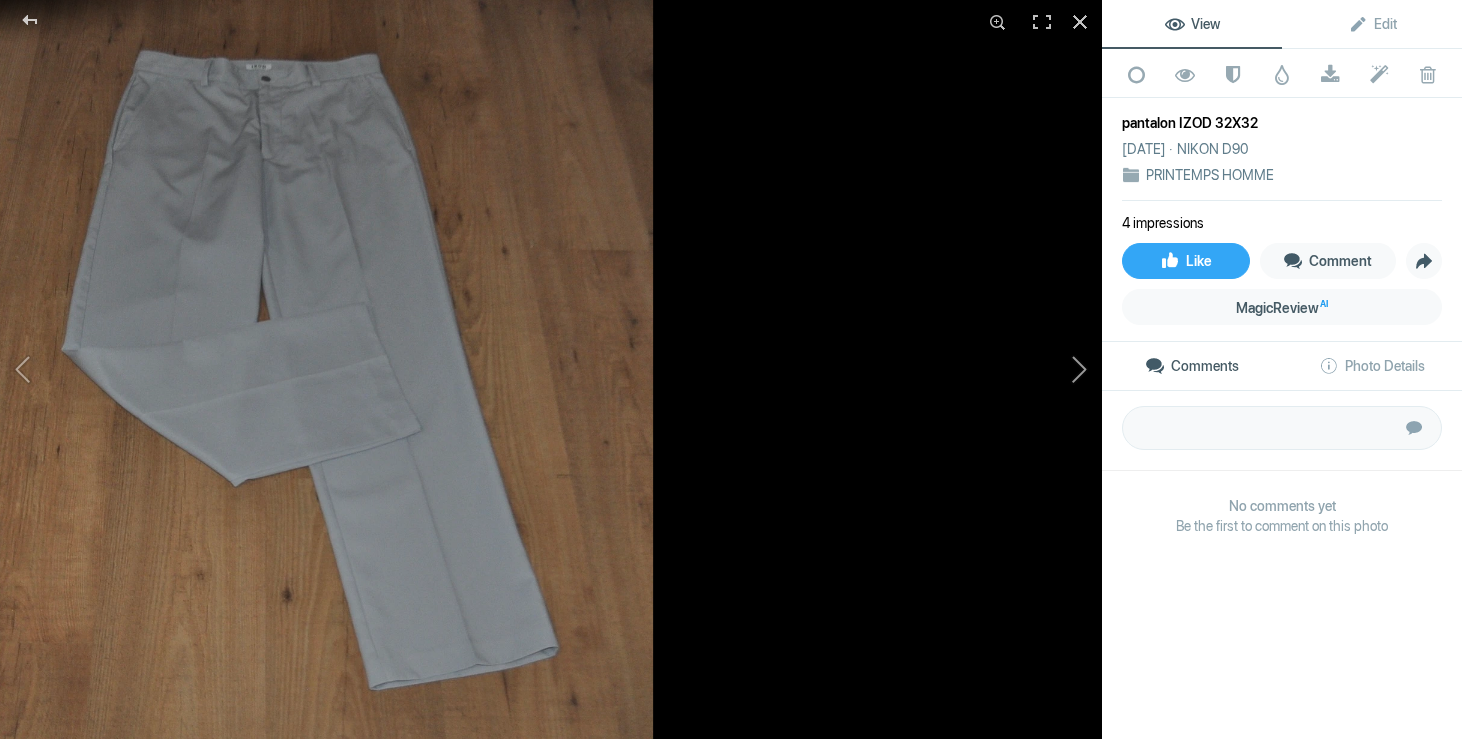 click 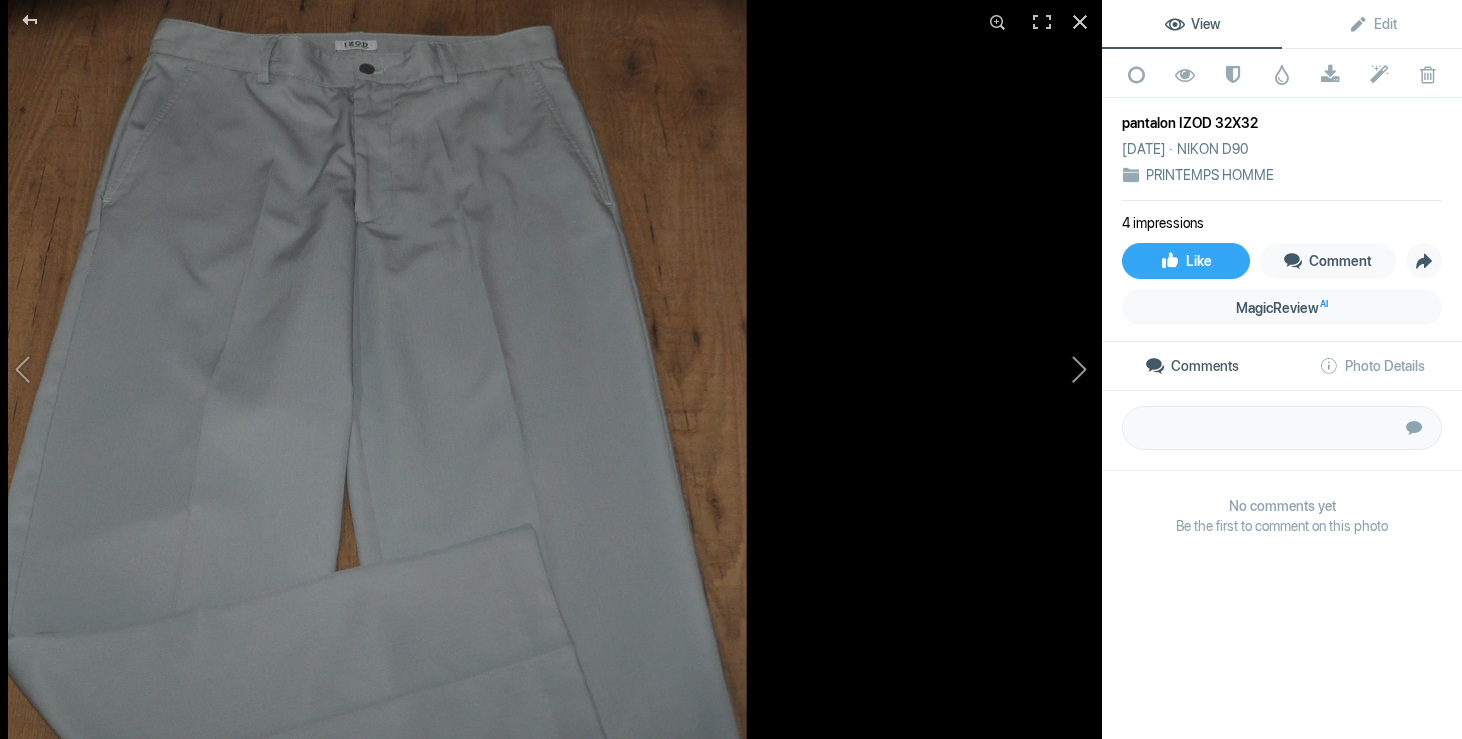 click 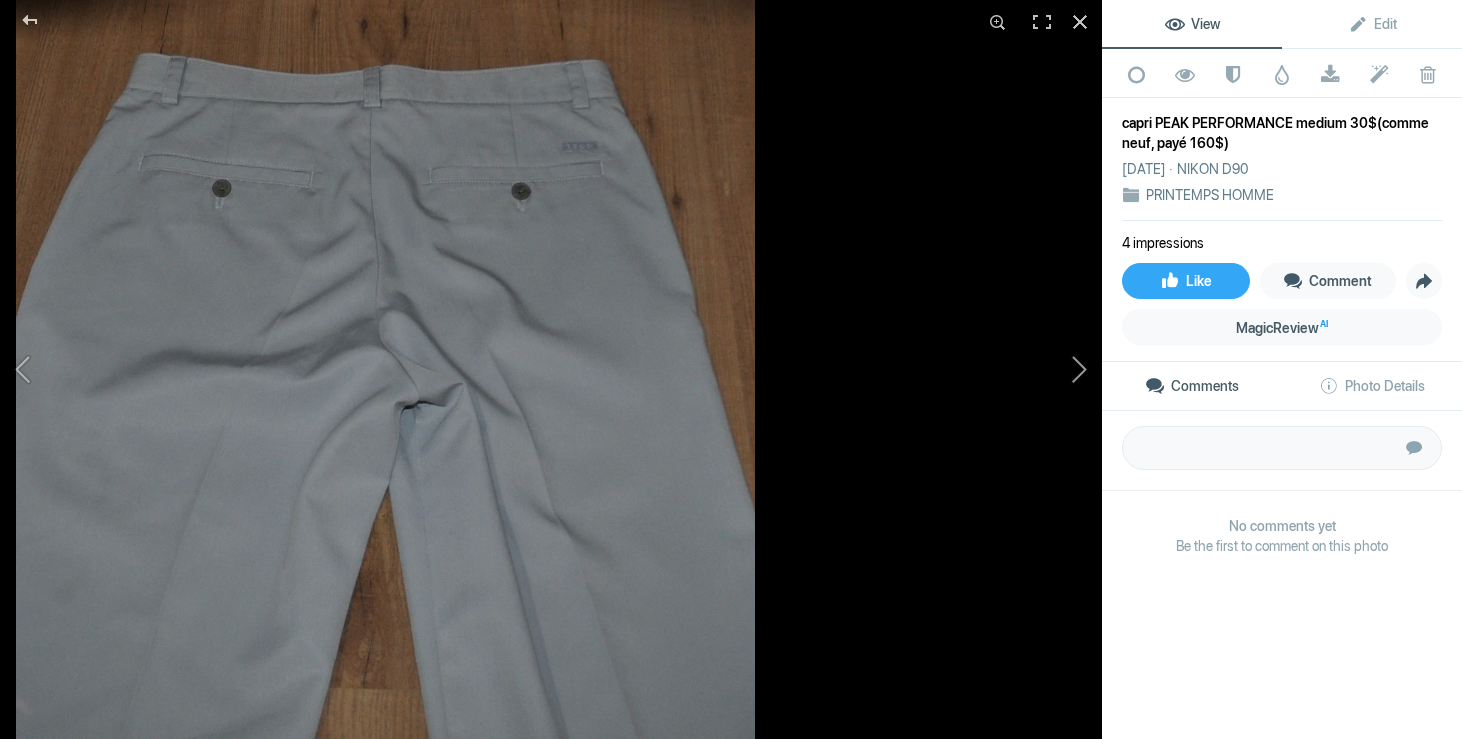 click 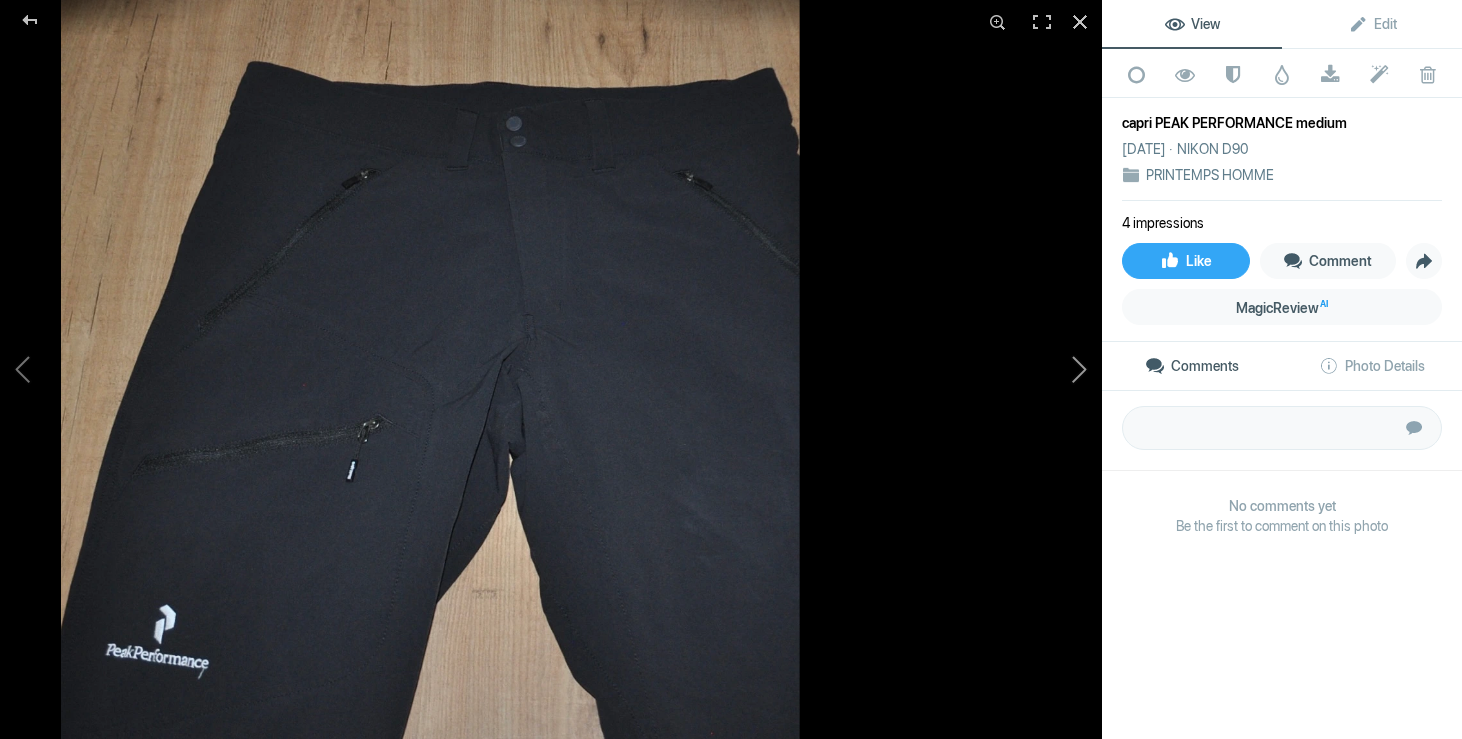 click 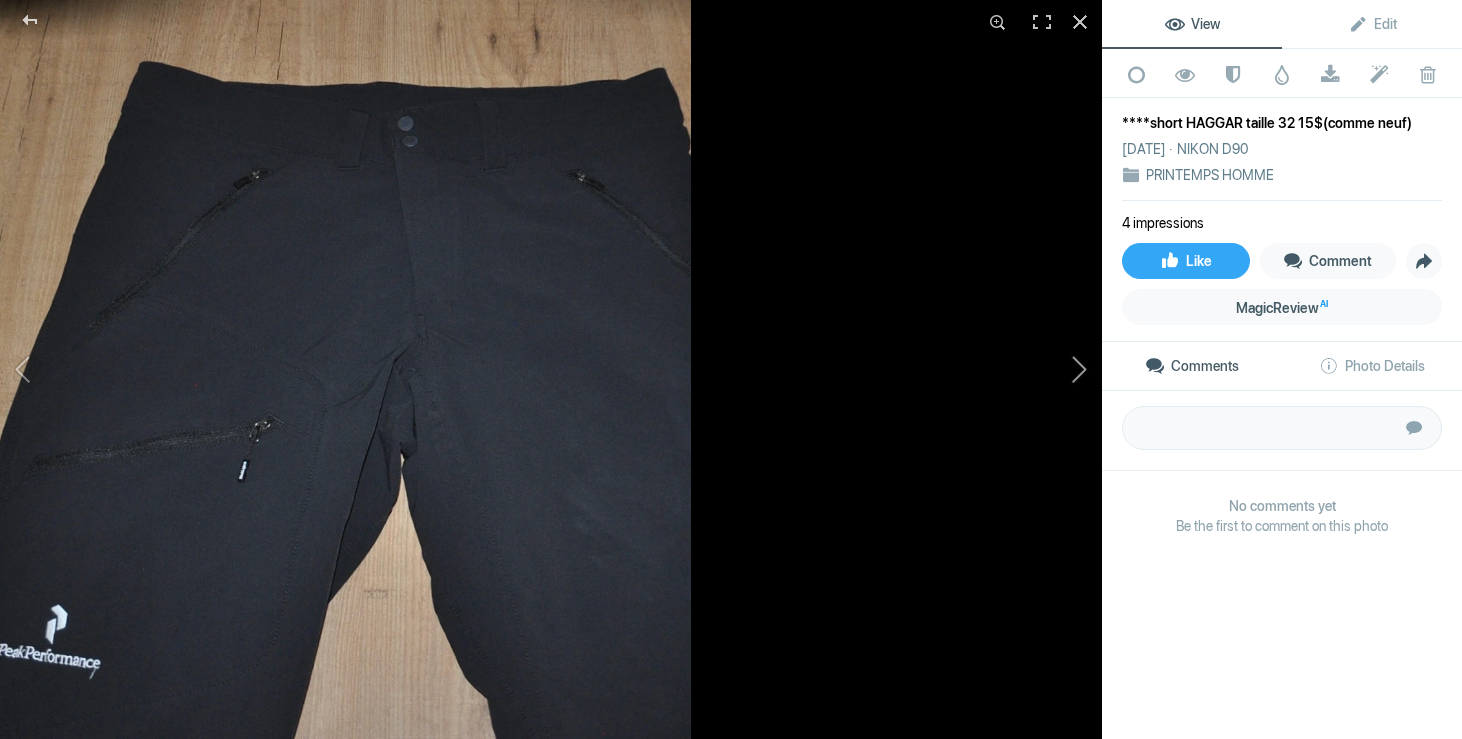 click 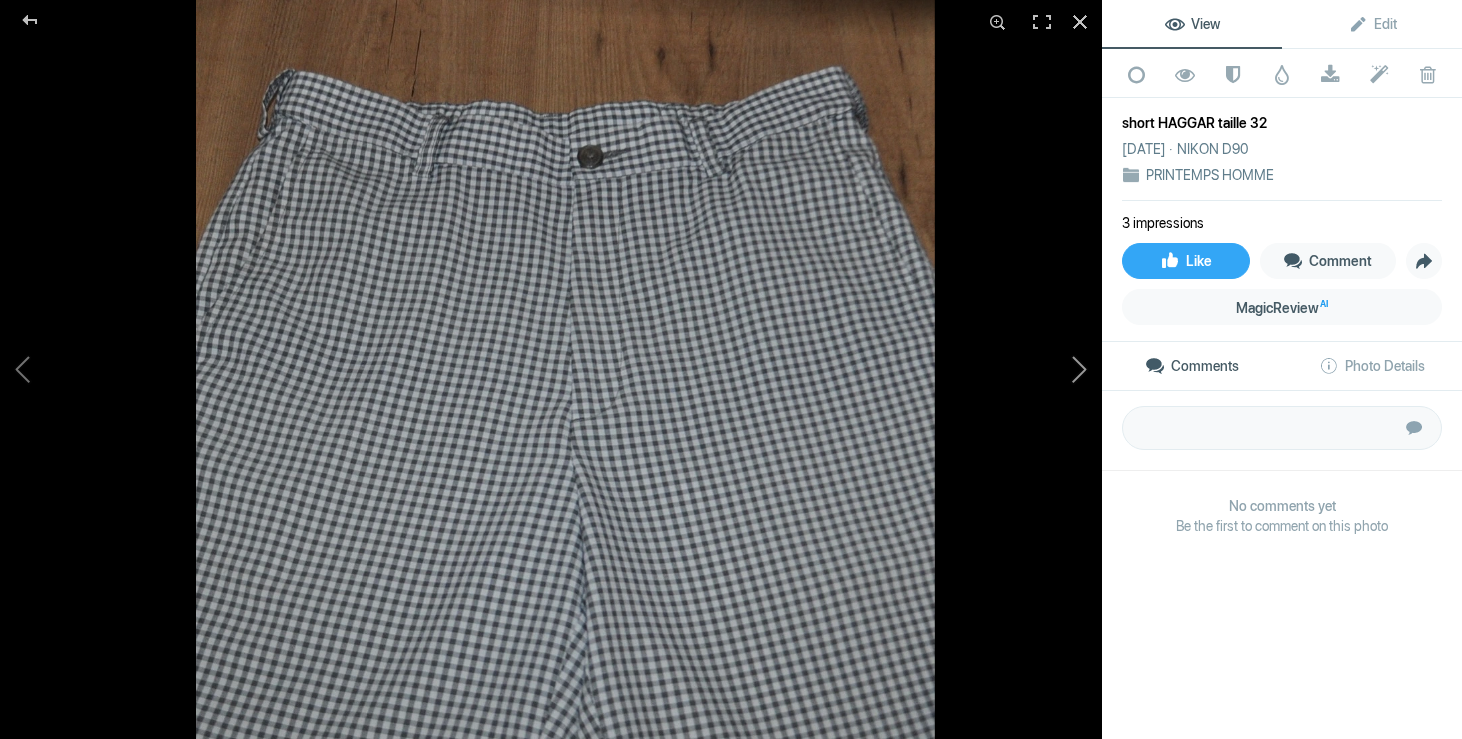 click 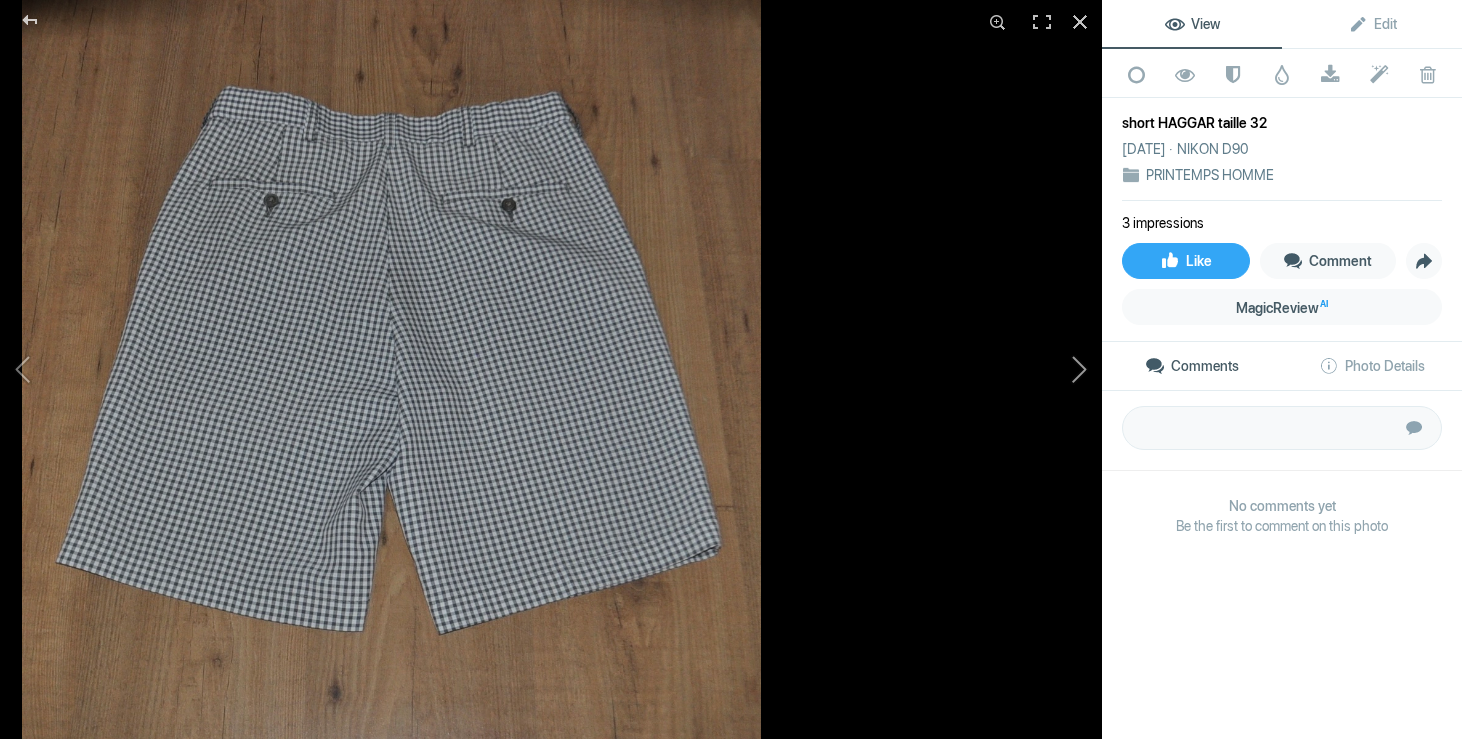 click 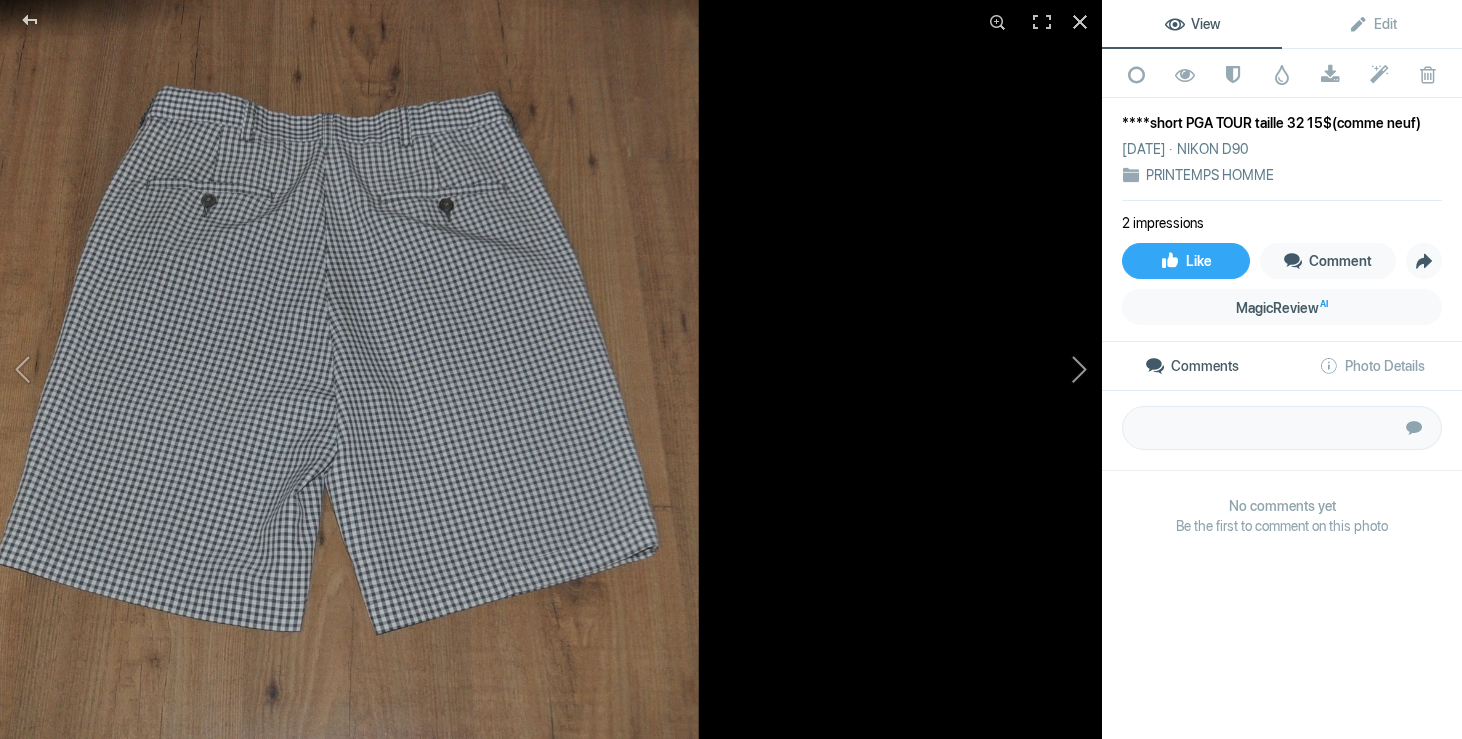 click 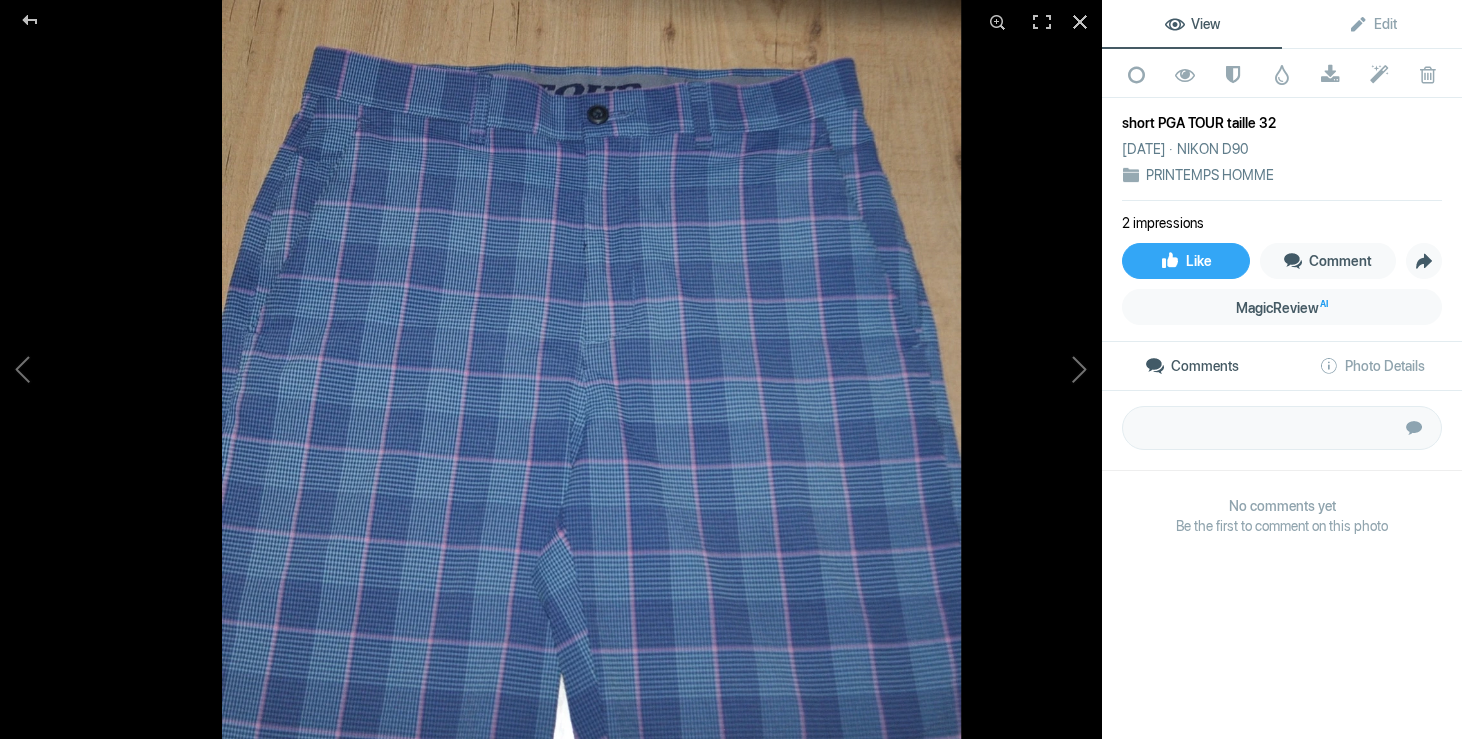 click 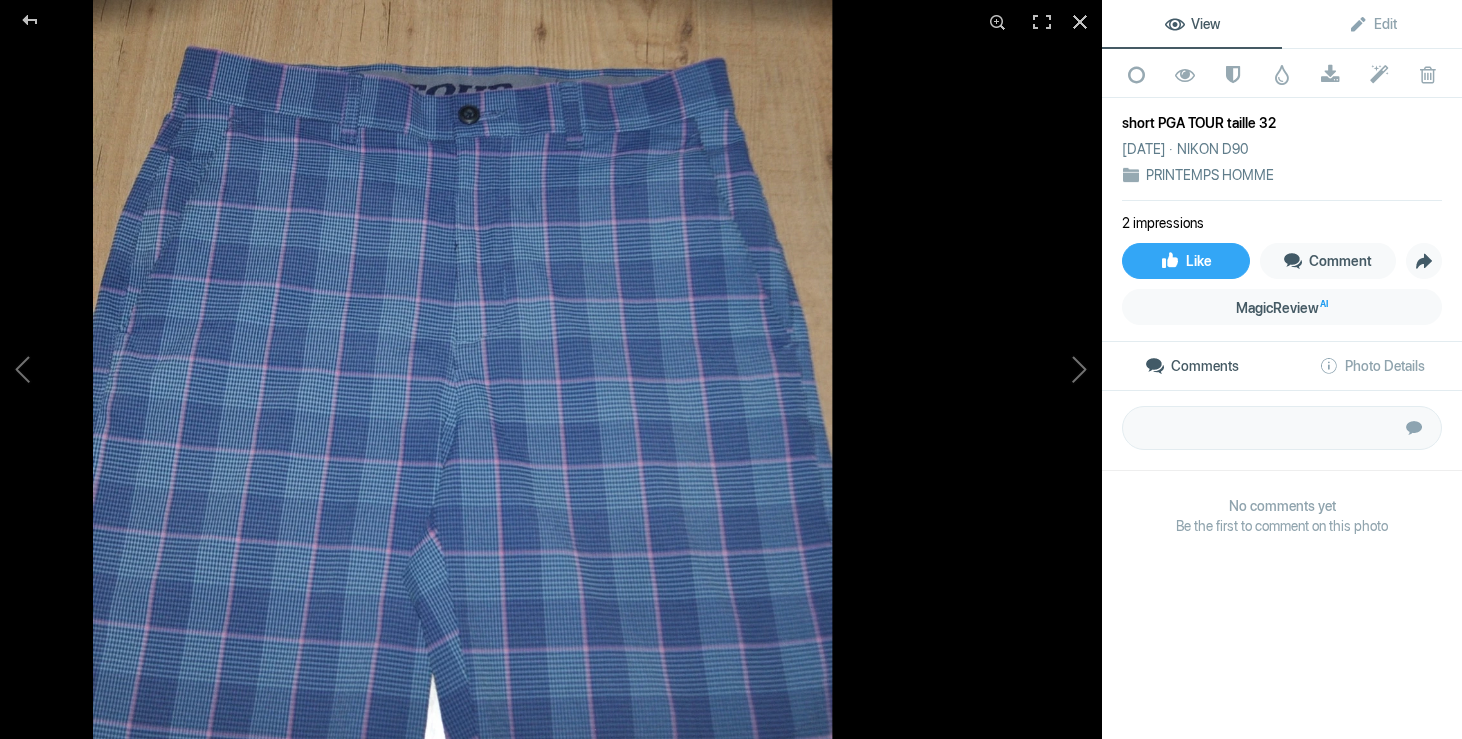 click on "short PGA TOUR taille 32" 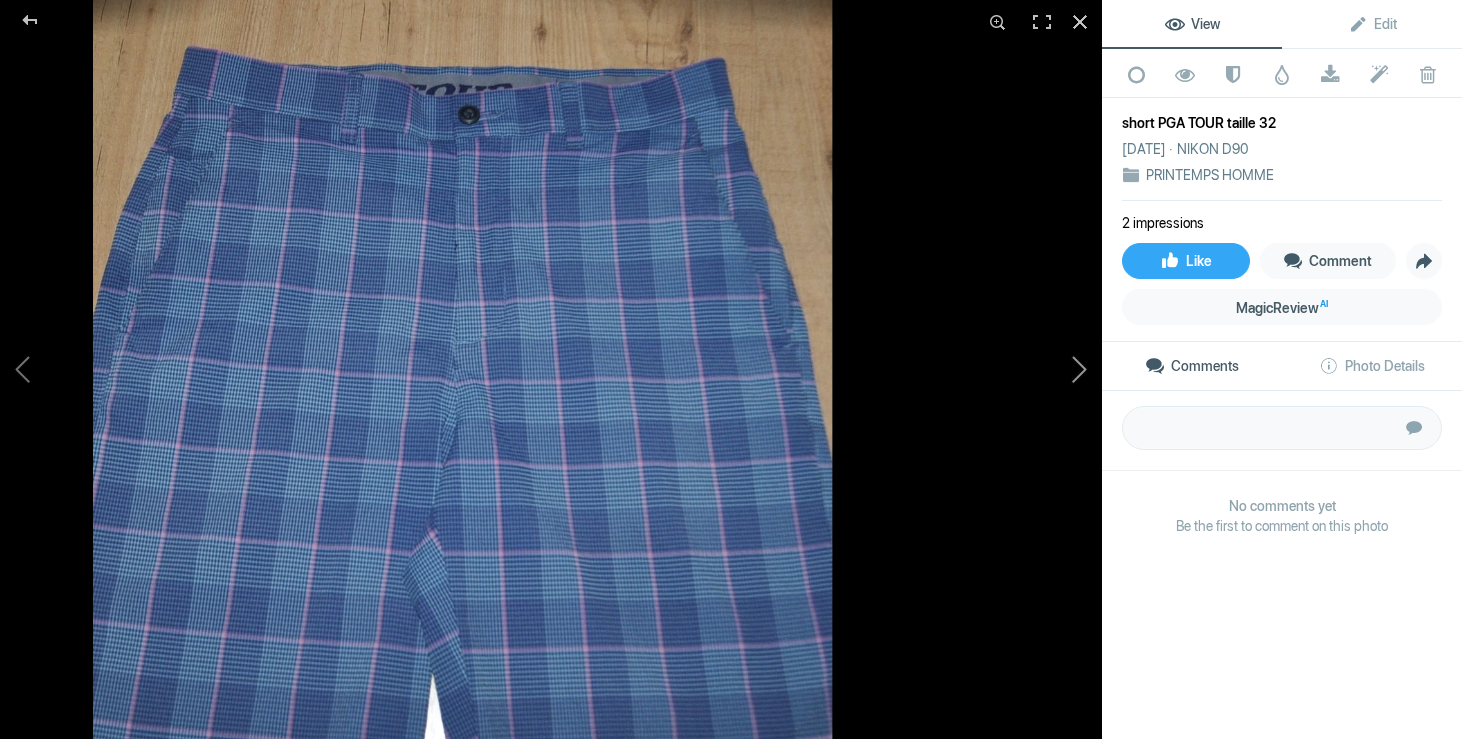 click 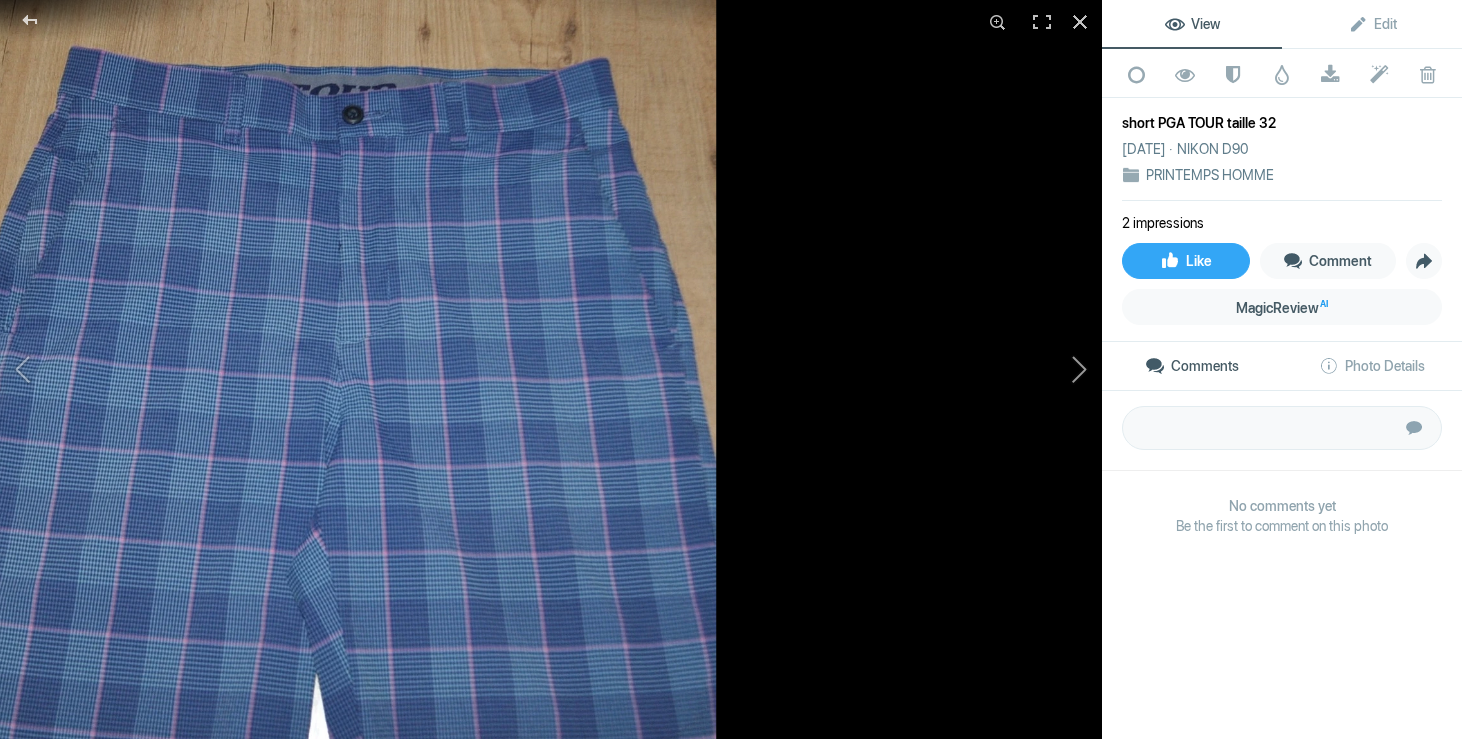 click 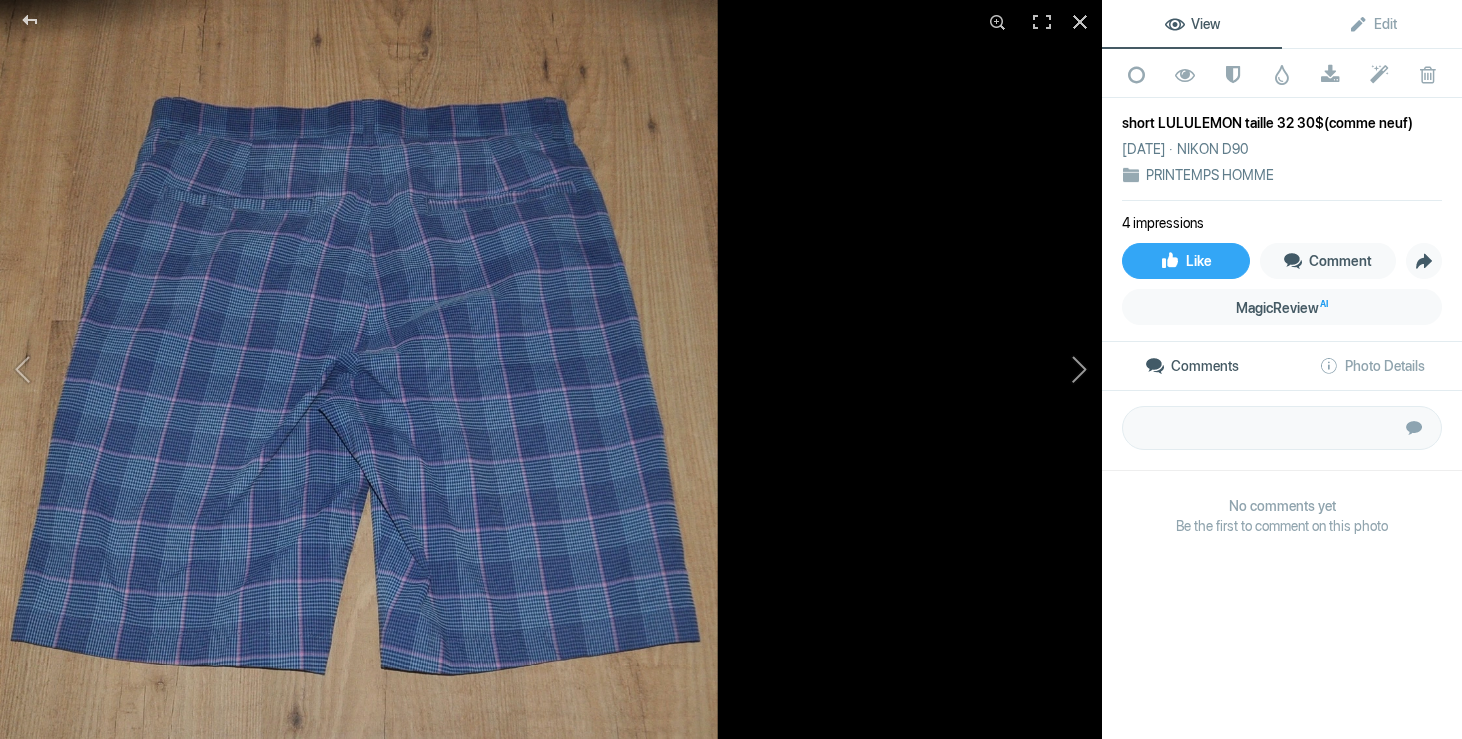 click 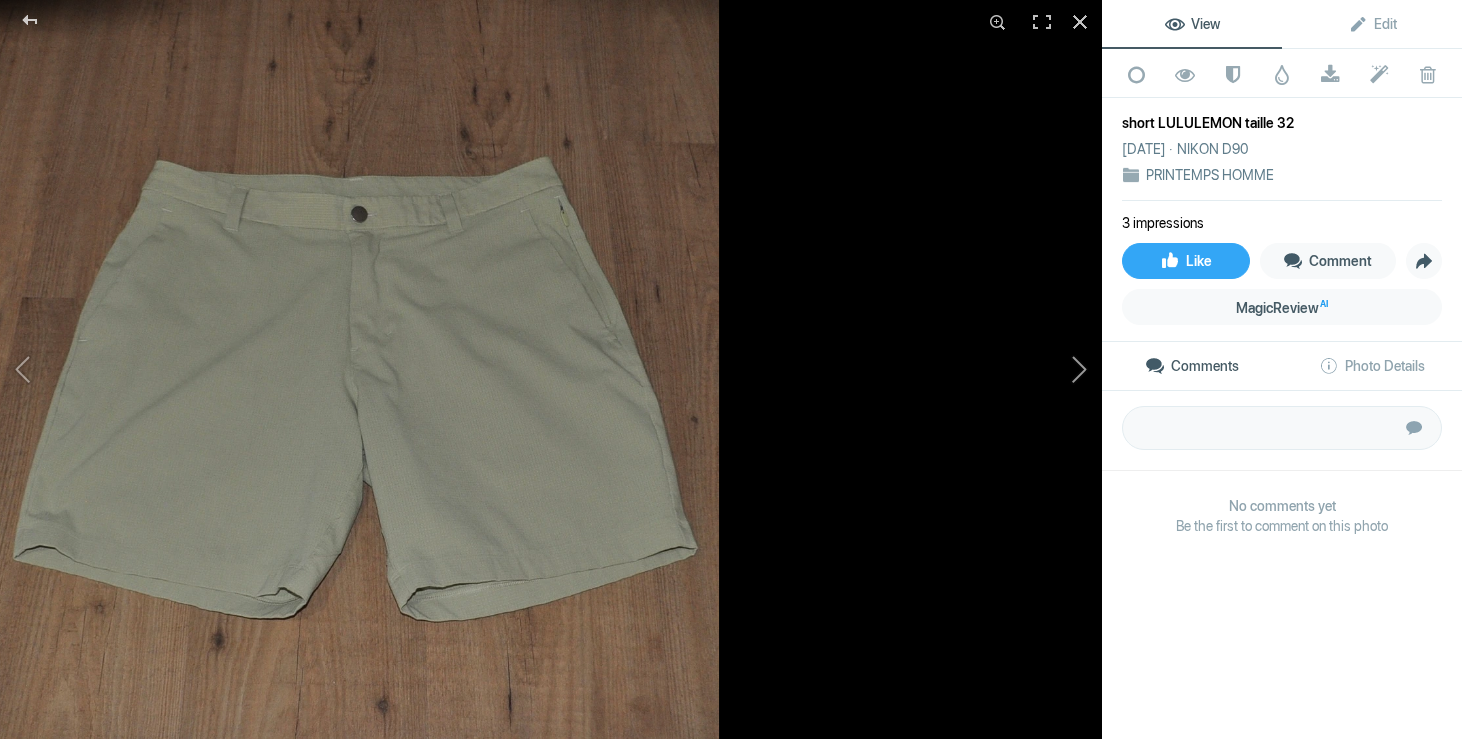click 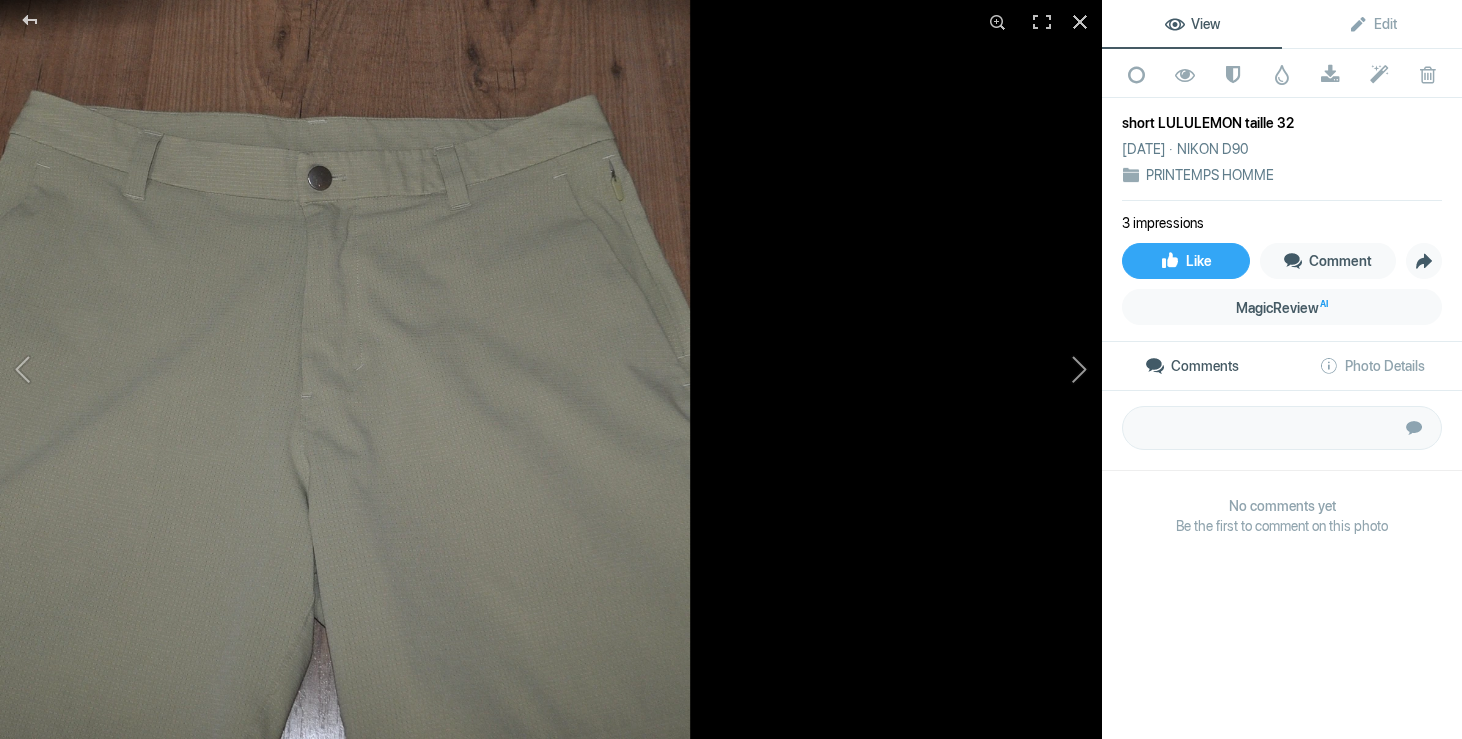 click 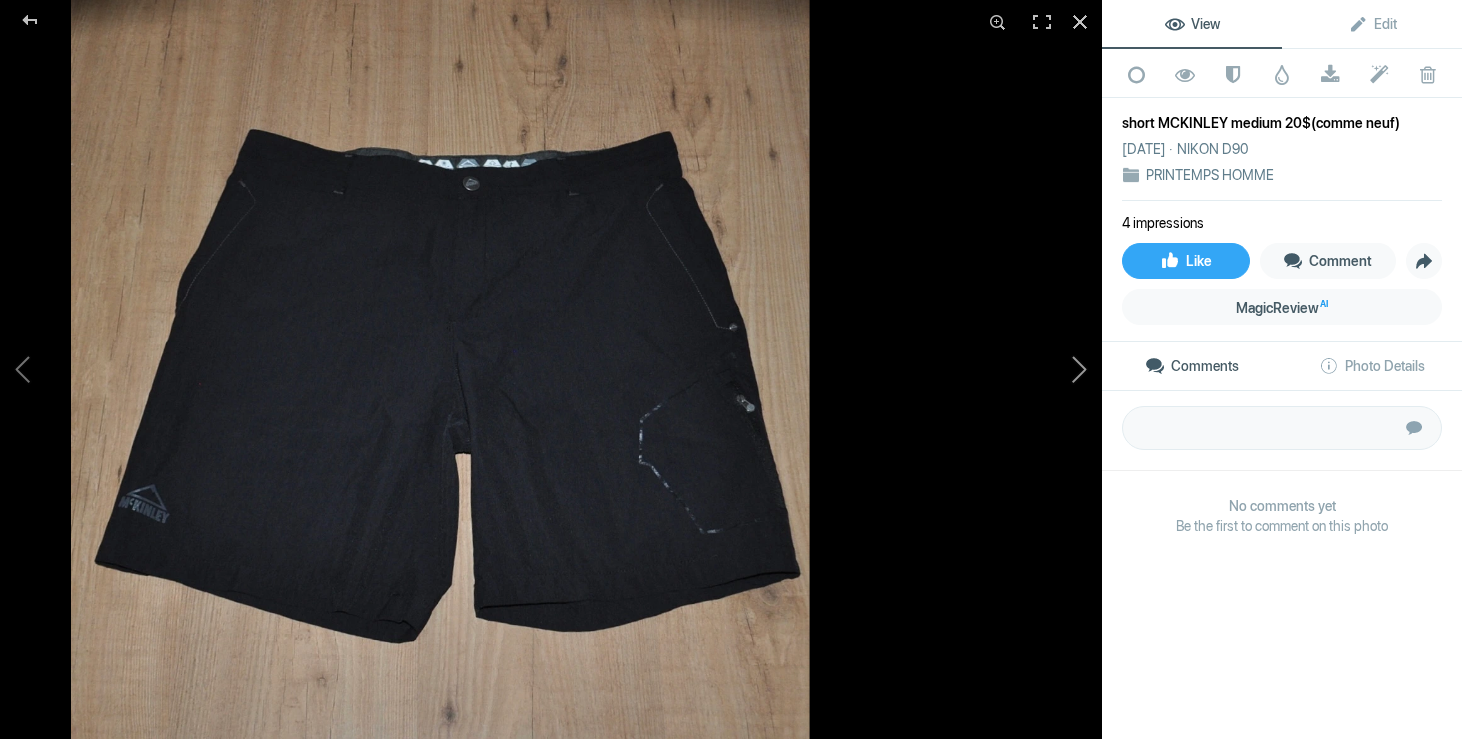 click 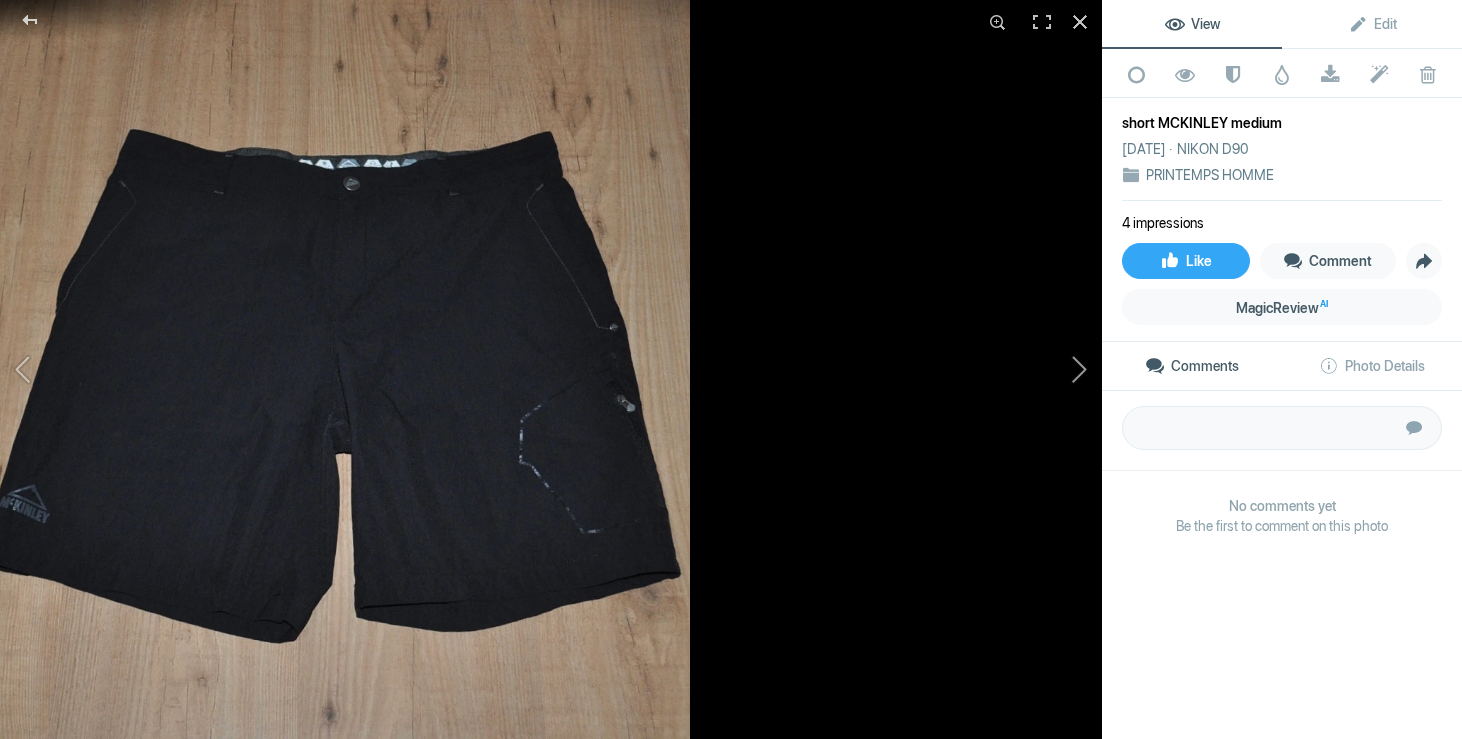 click 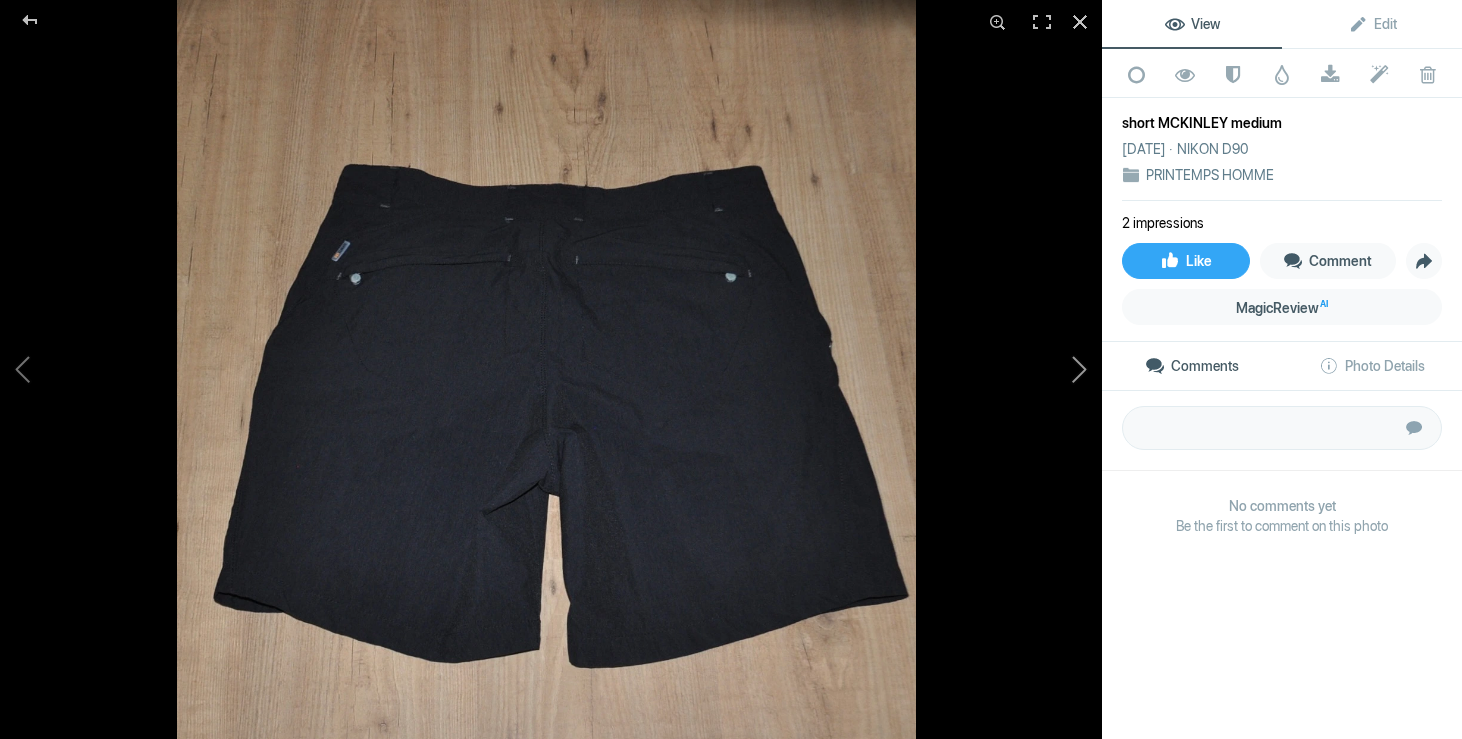 click 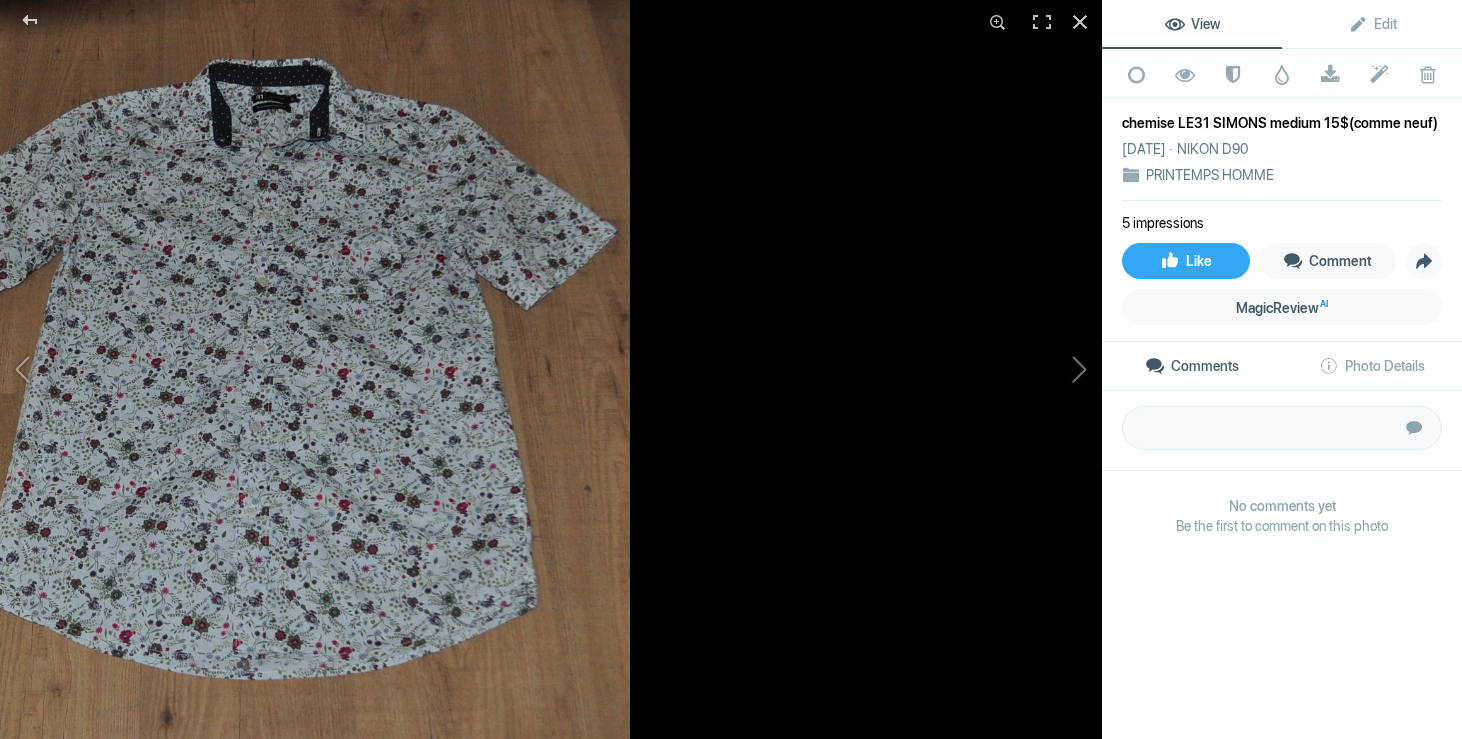 click 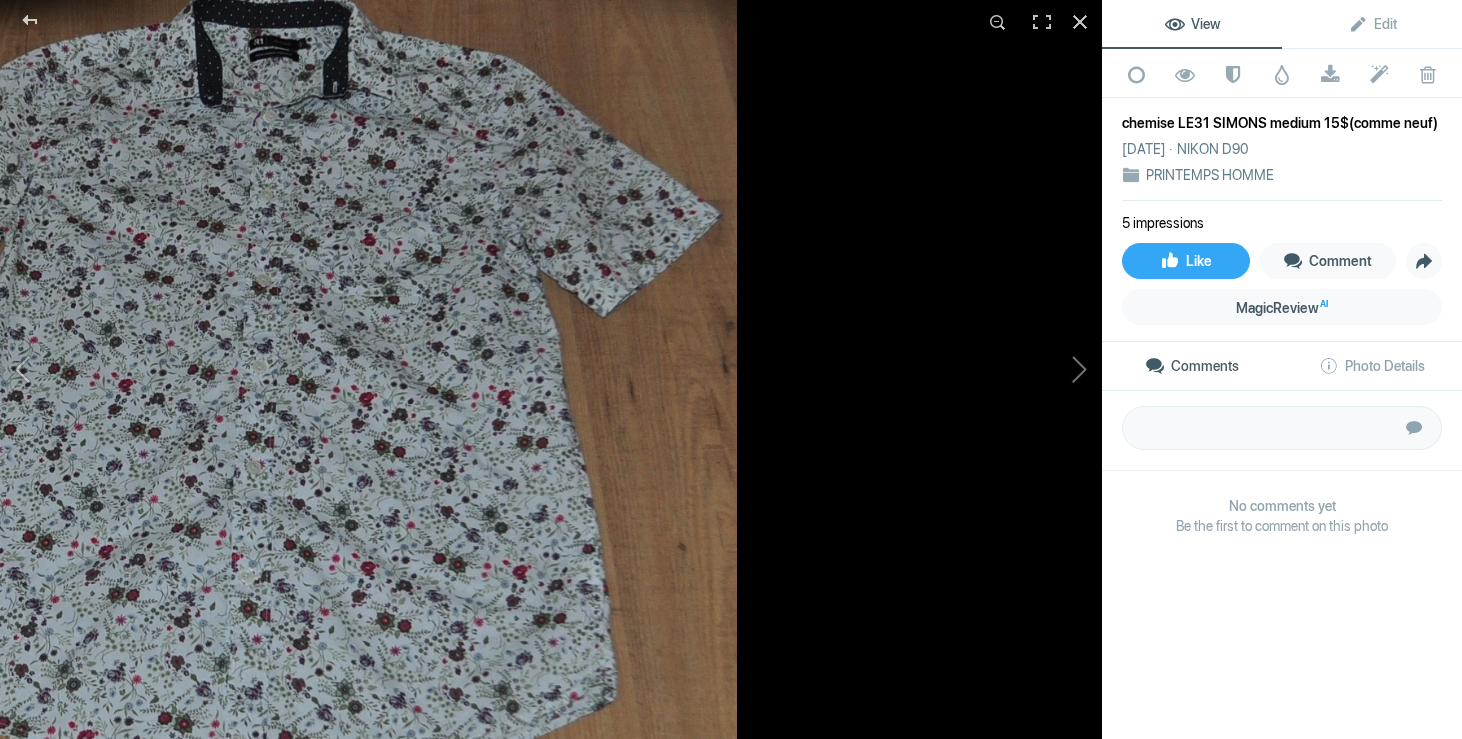 click on "5 impressions Like Comment Share MagicReview AI" 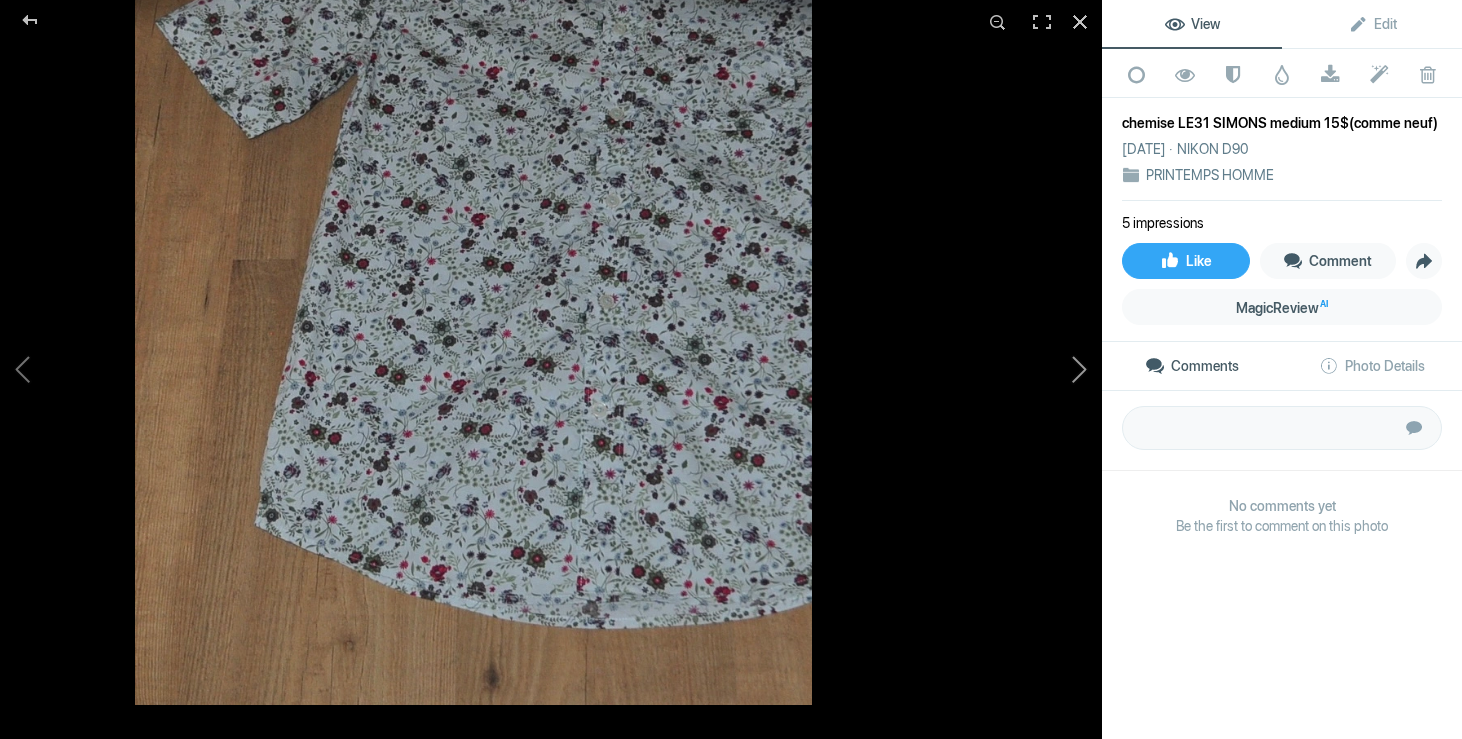 click 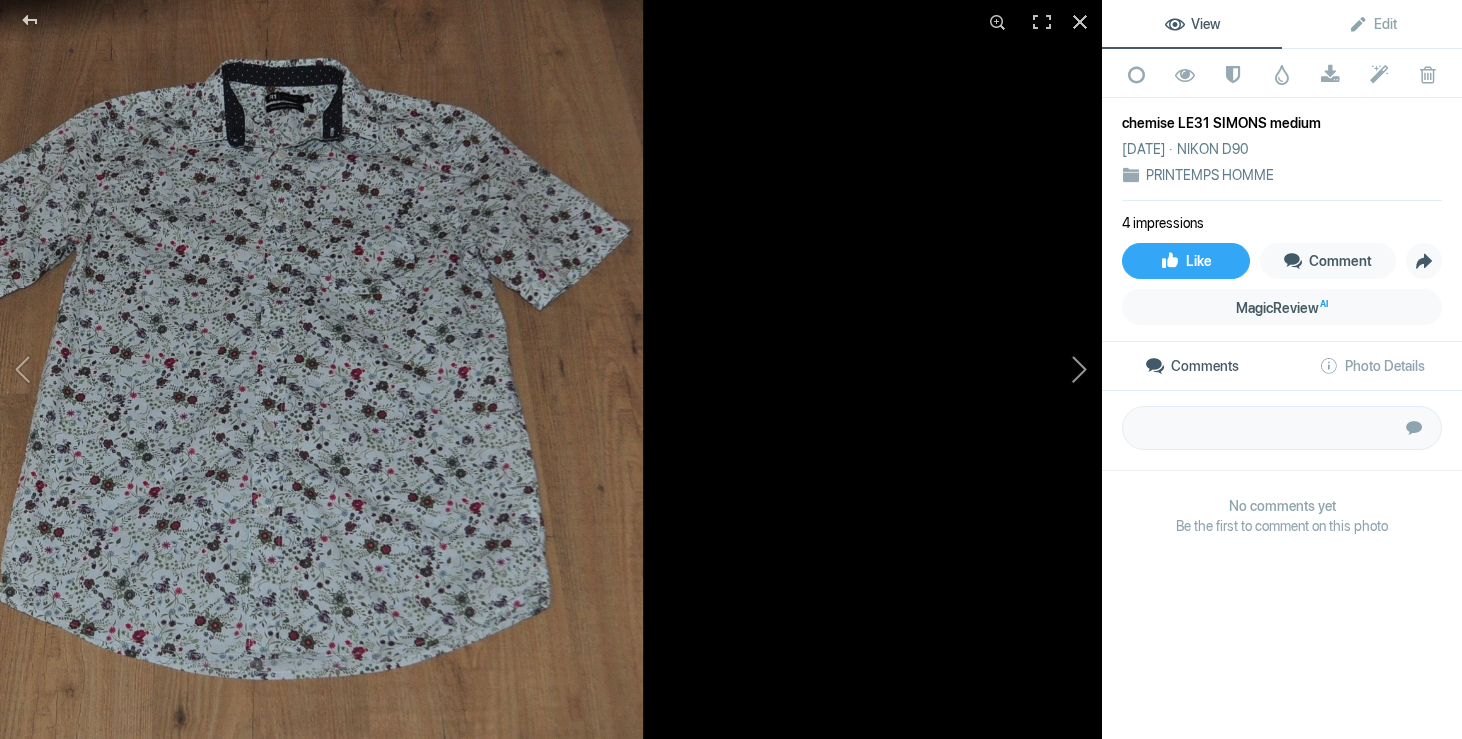 click 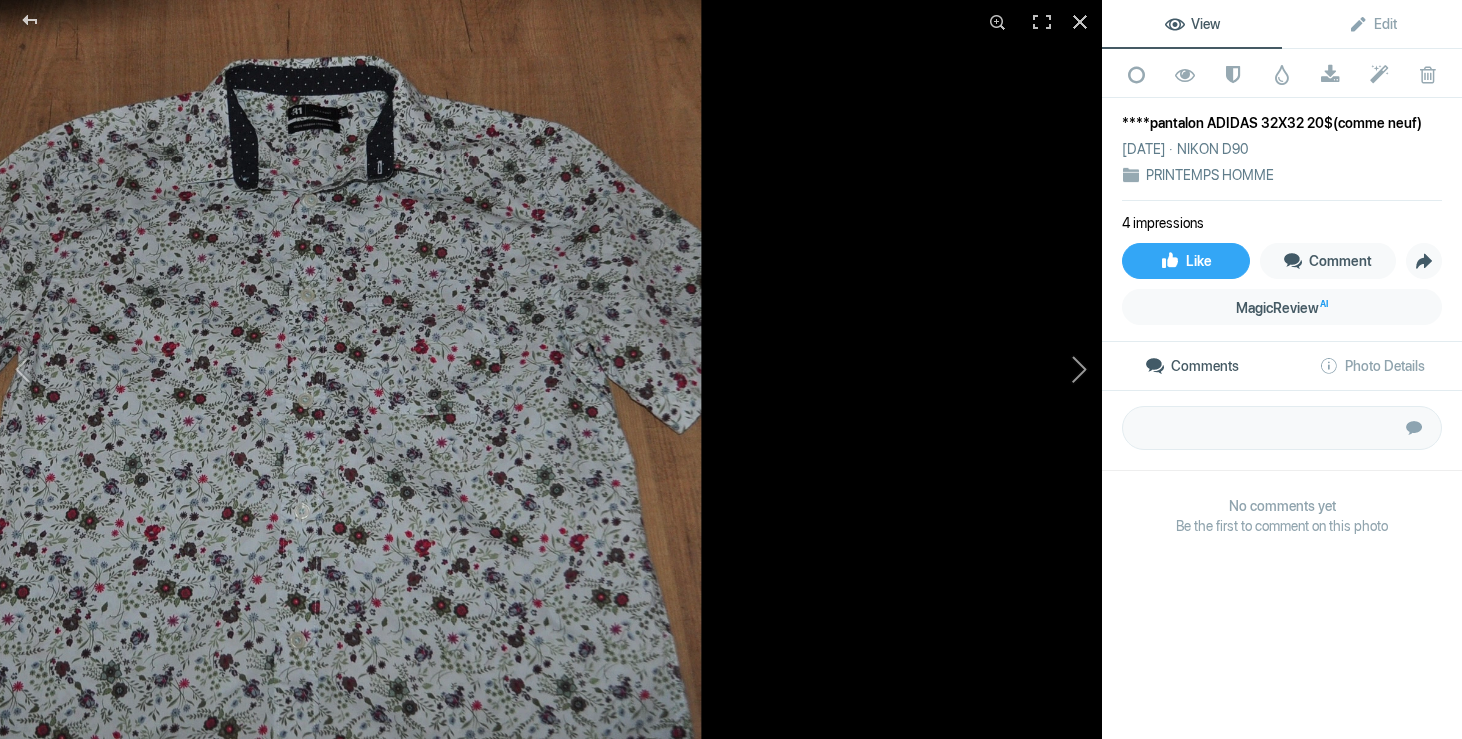 click 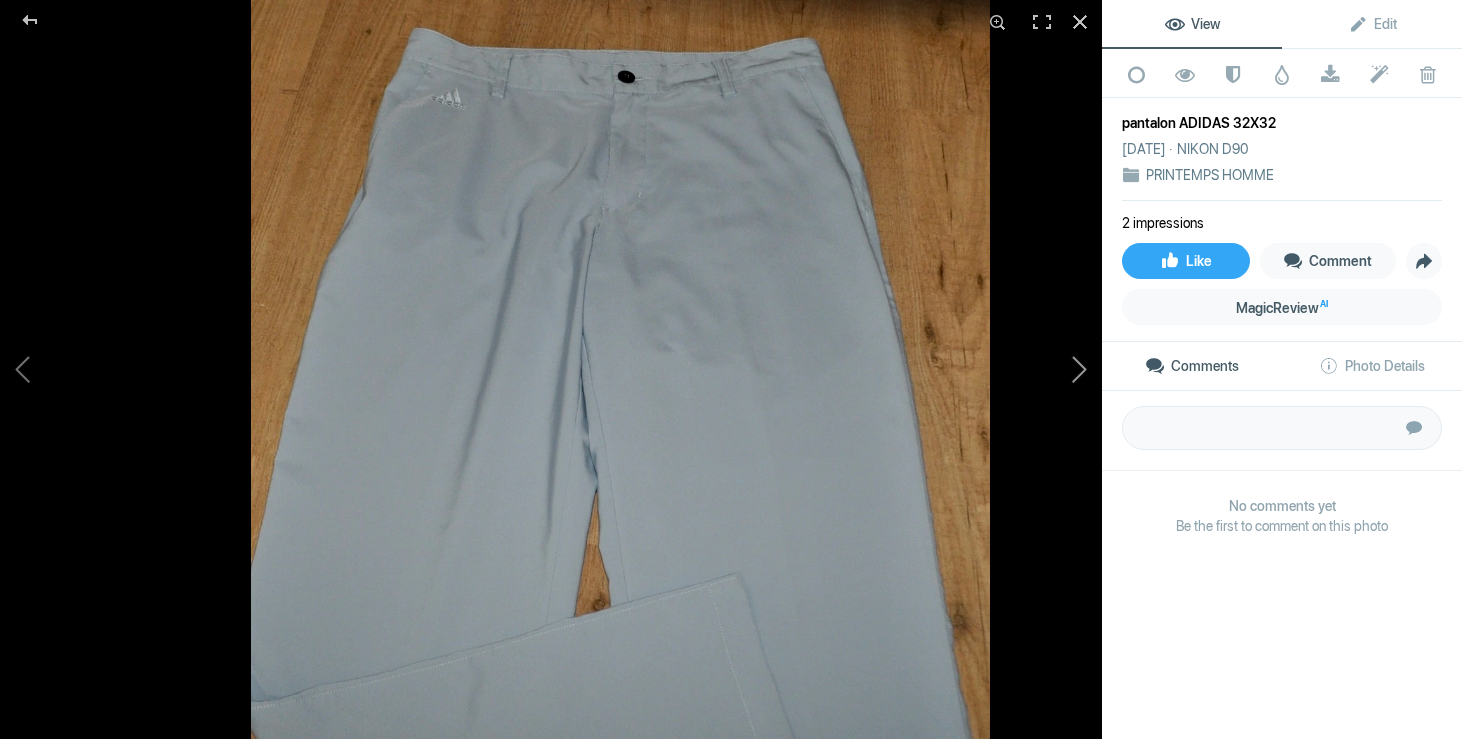click 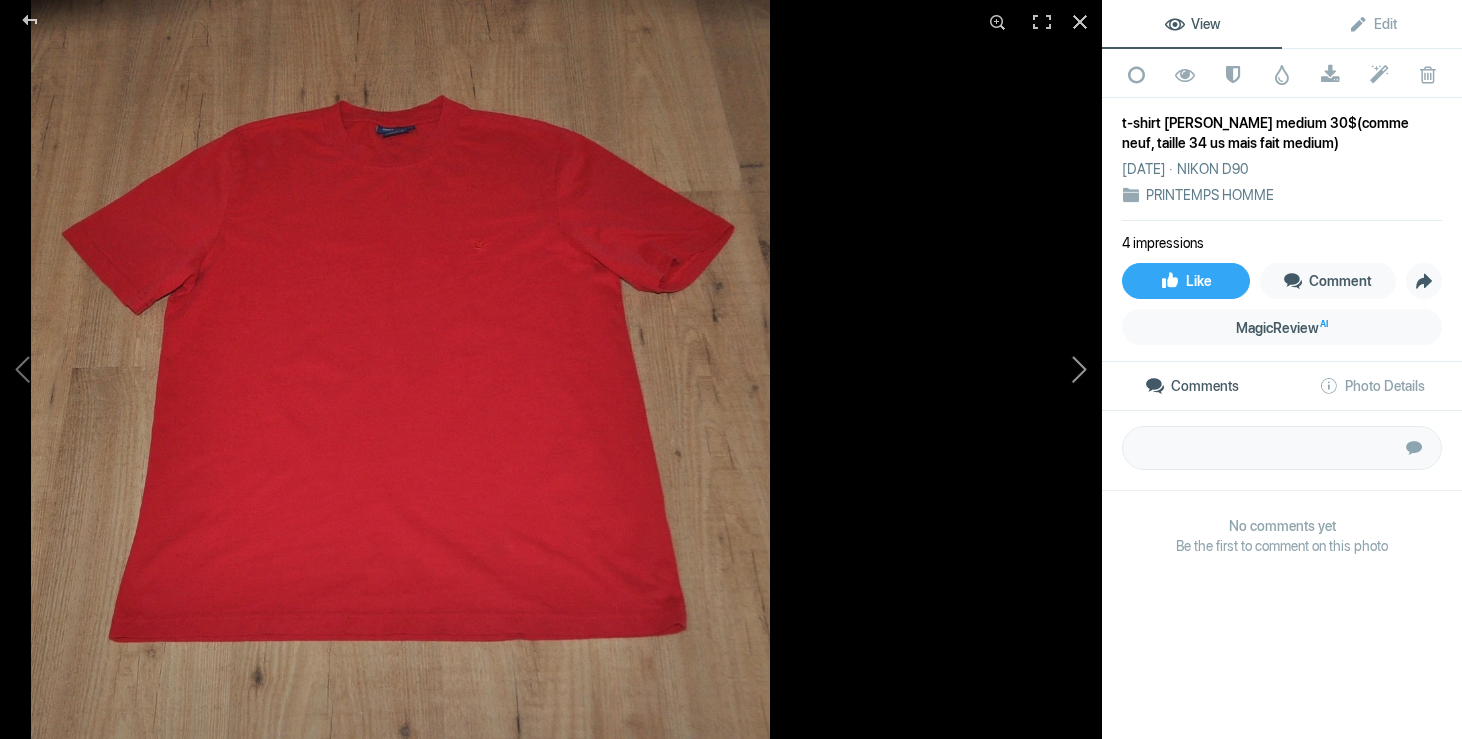 click 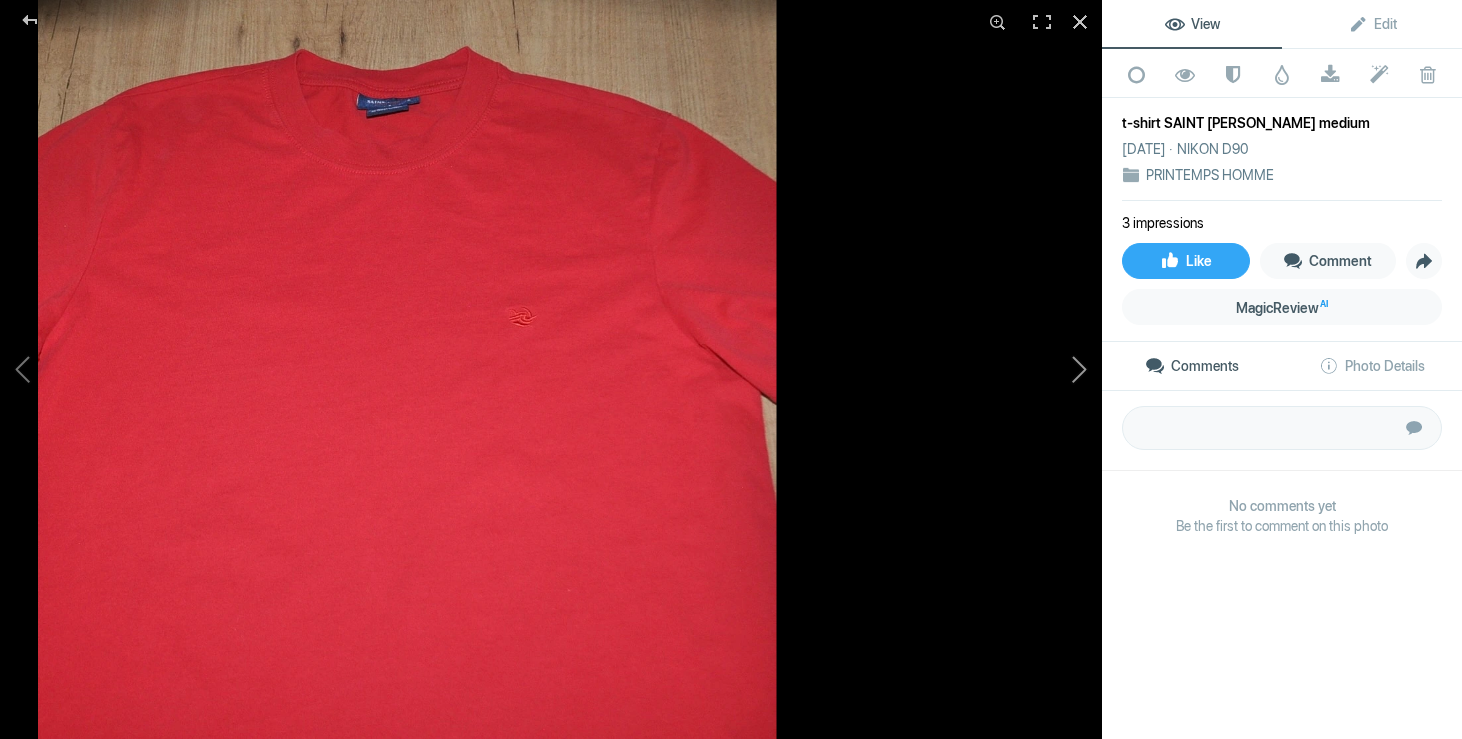 click 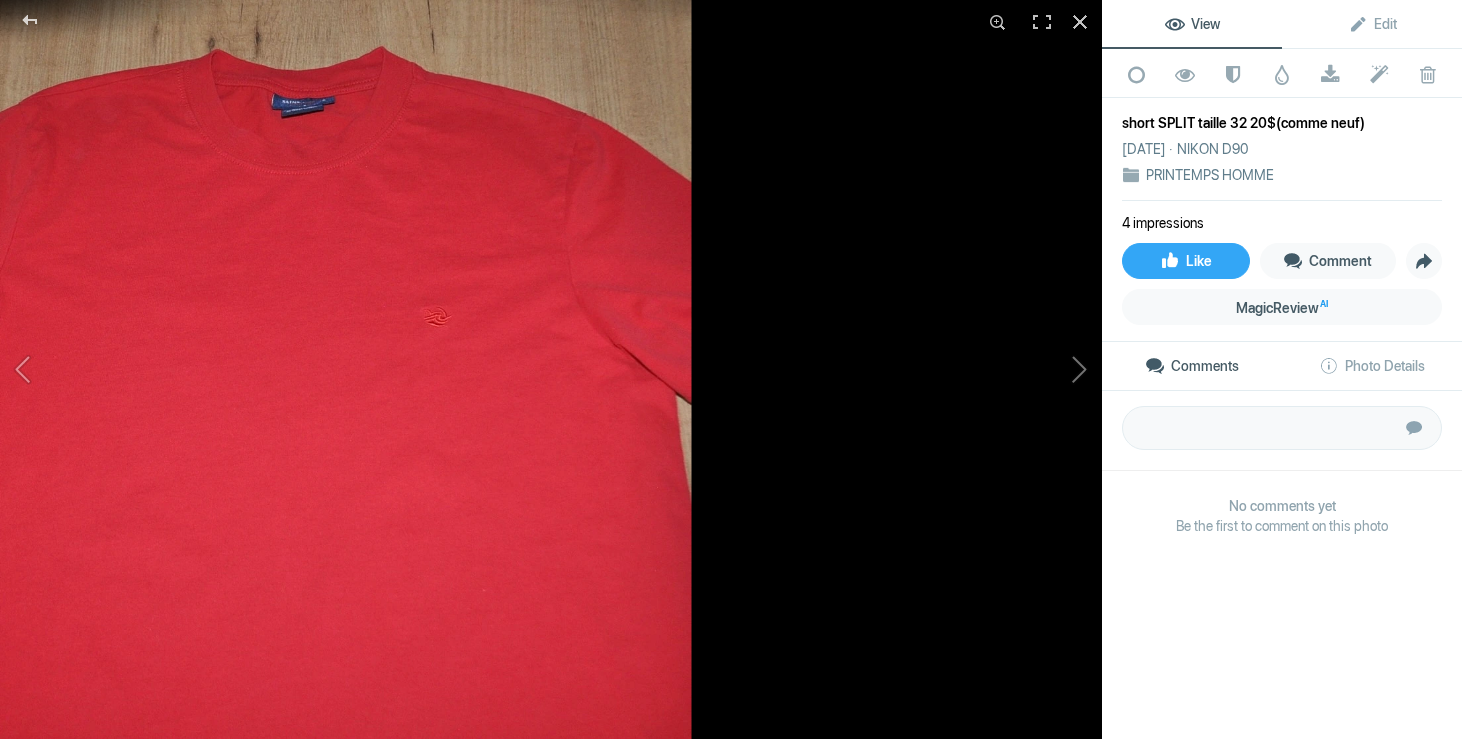 click 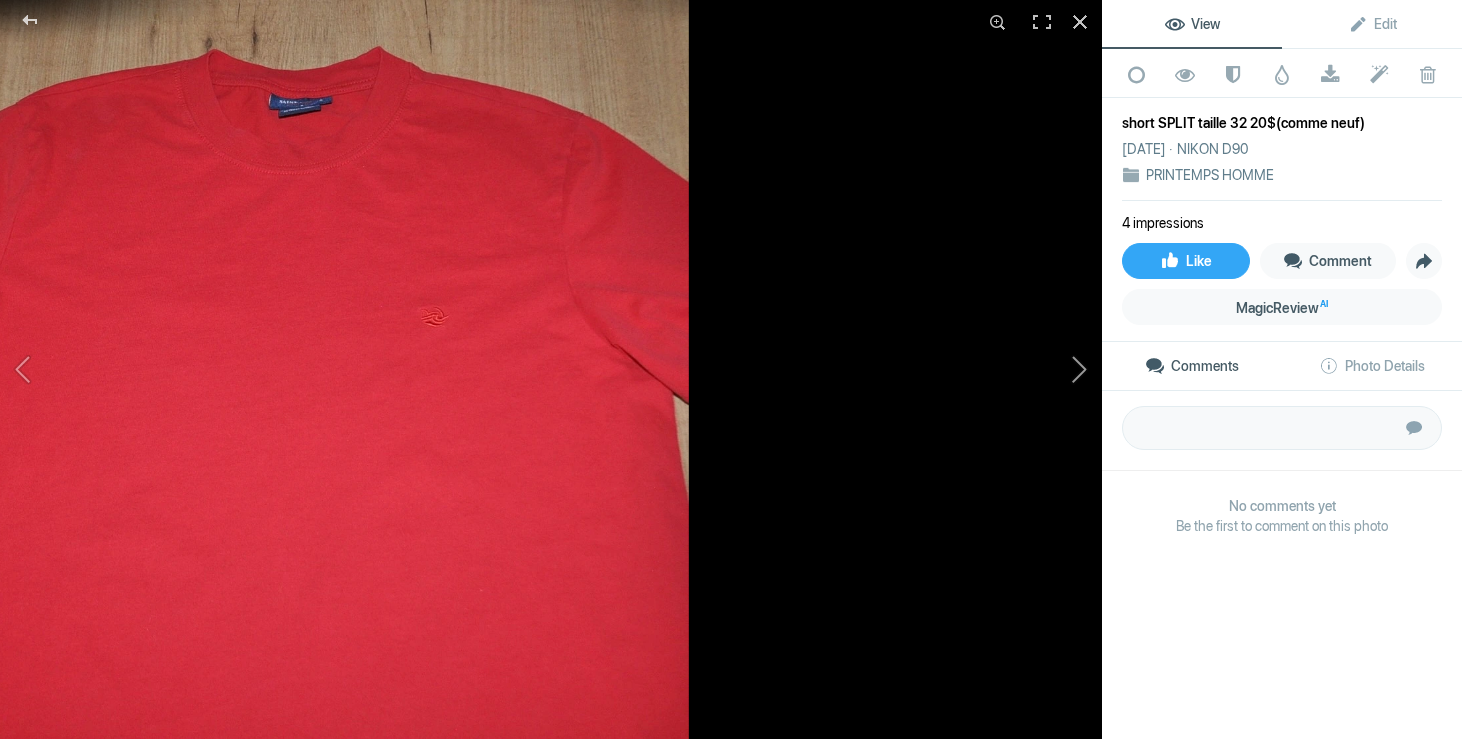 click 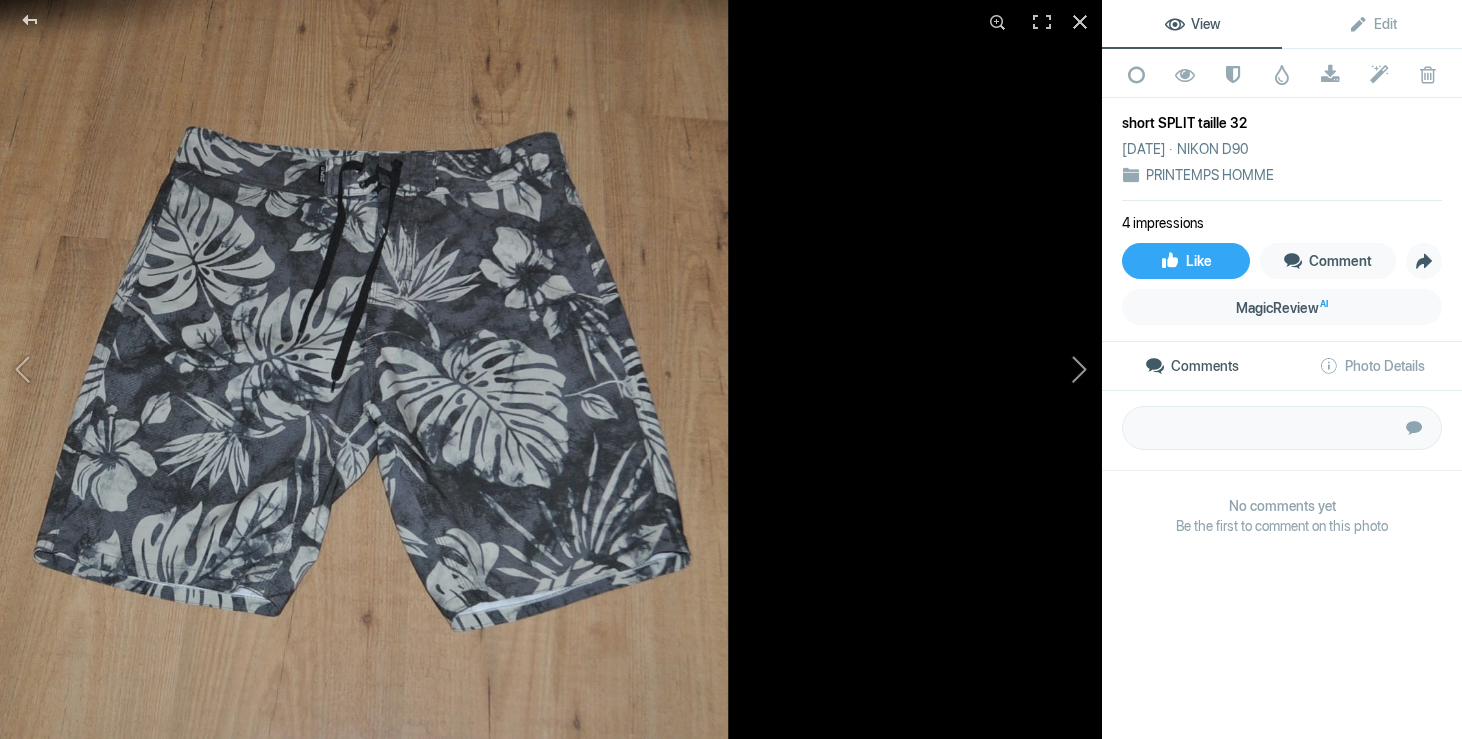 click 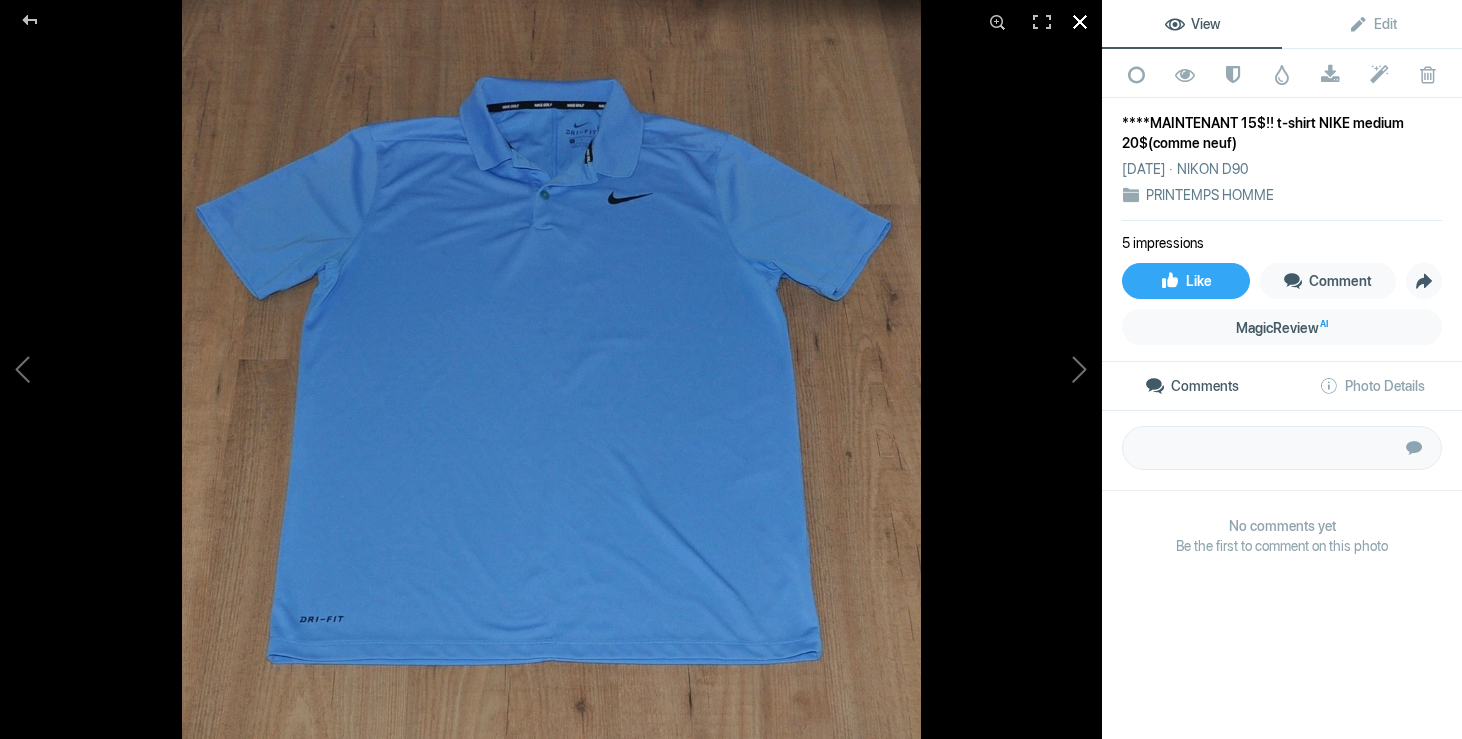 click 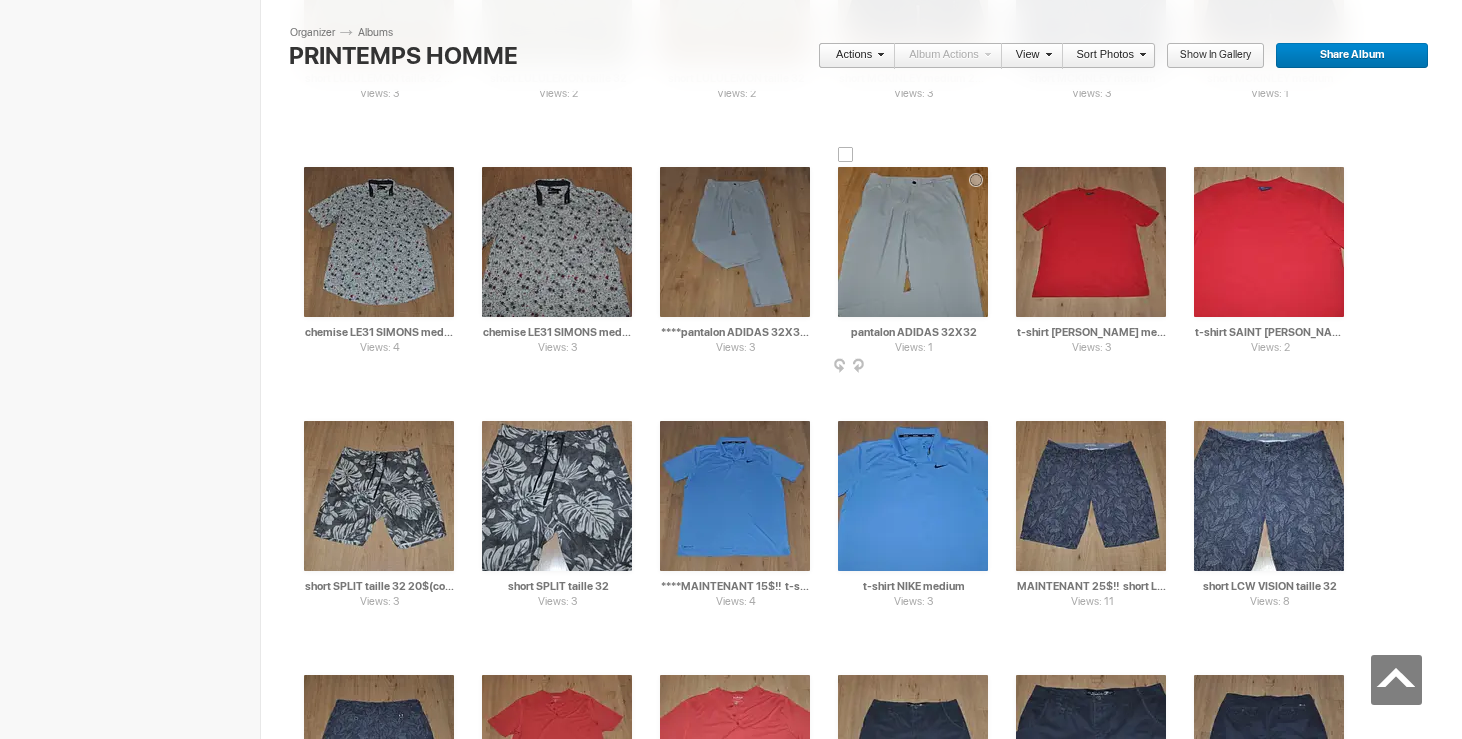 scroll, scrollTop: 2634, scrollLeft: 0, axis: vertical 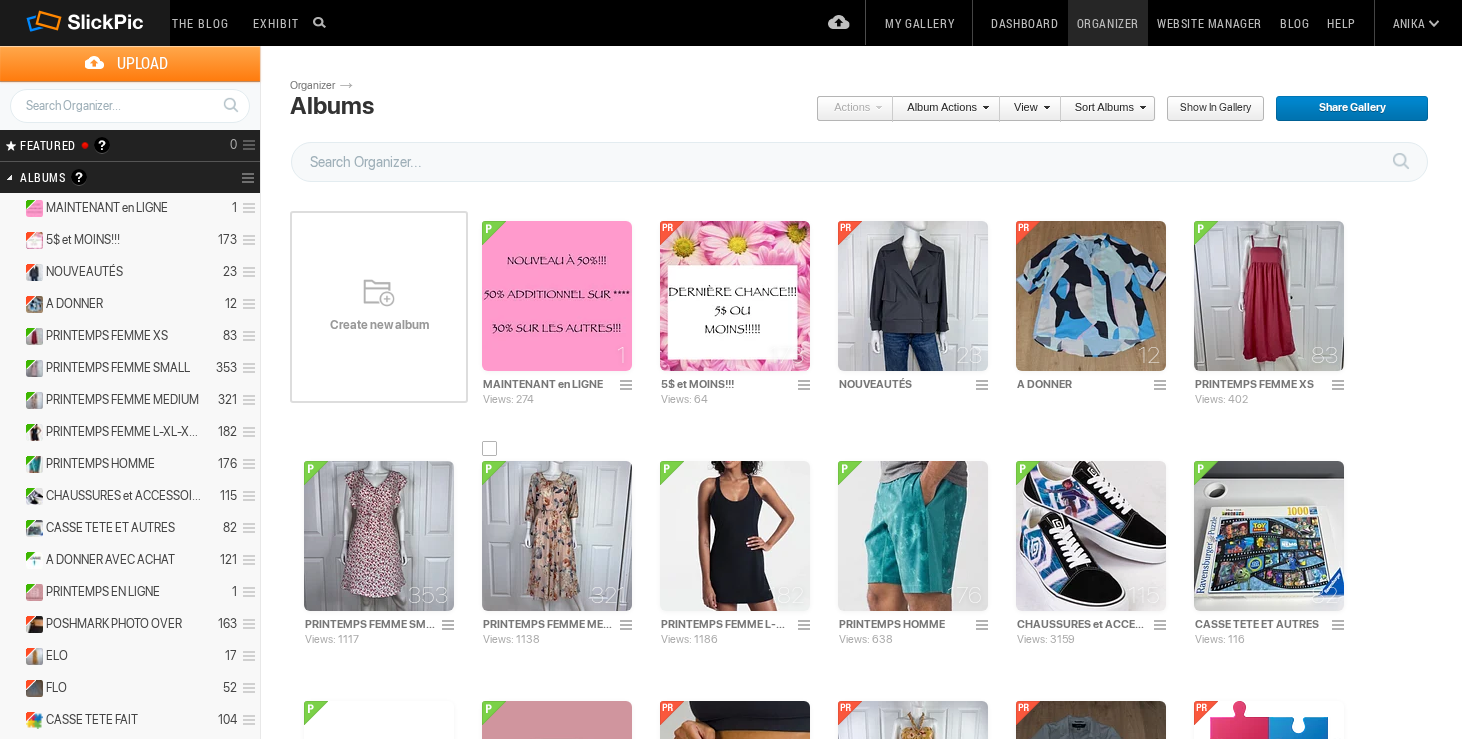 click at bounding box center [557, 536] 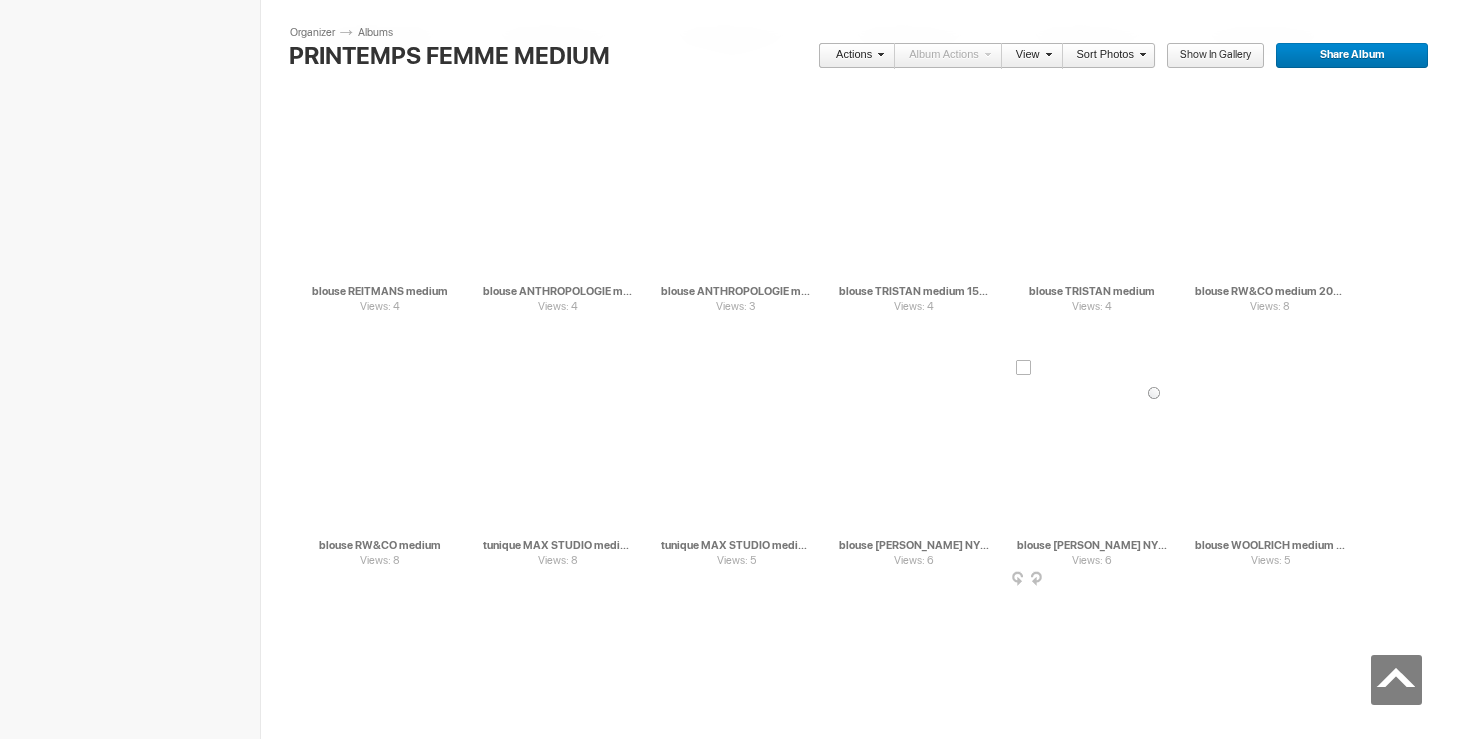 scroll, scrollTop: 4982, scrollLeft: 0, axis: vertical 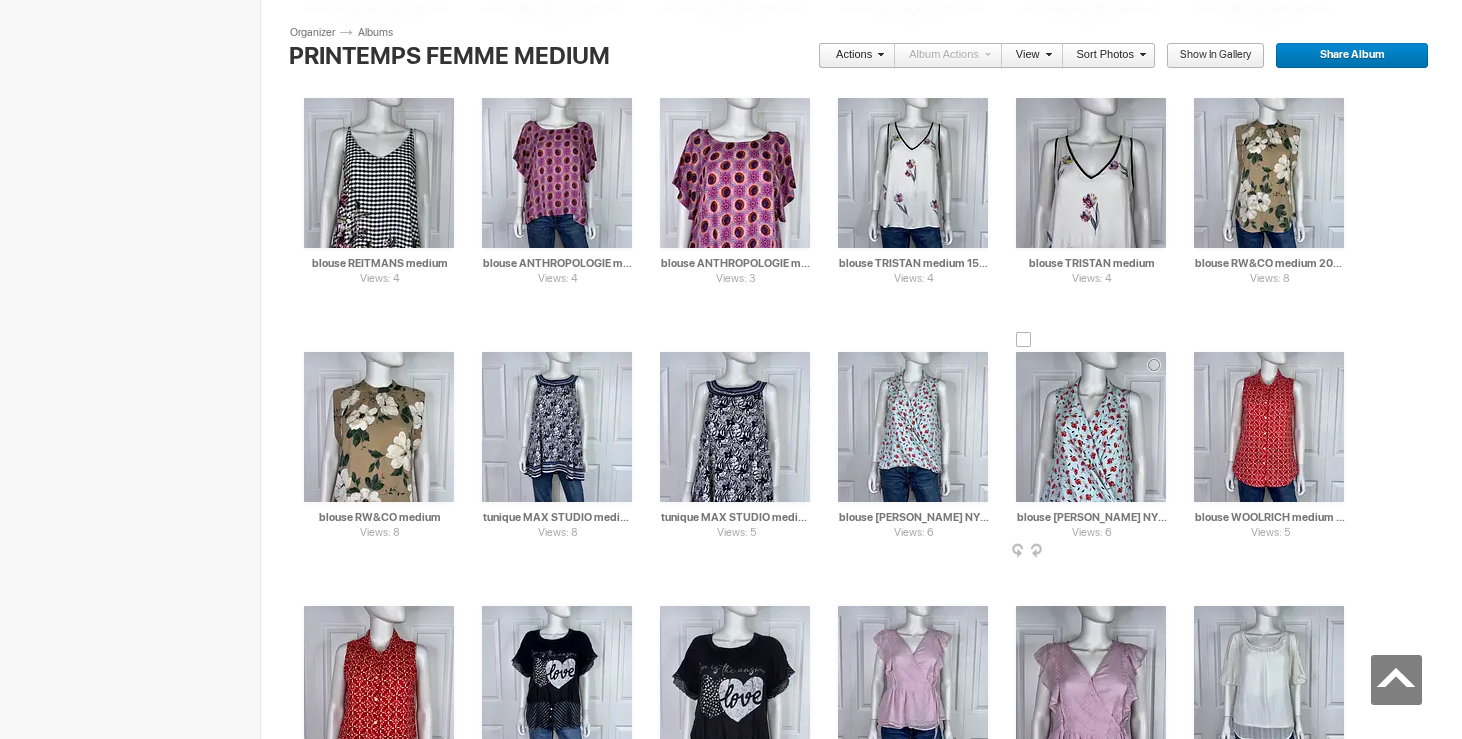 click on "Views: 6 AI blouse [PERSON_NAME] NY medium
HTML:
Direct:
Forum:
Photo ID:
22627948
More..." at bounding box center (1091, 427) 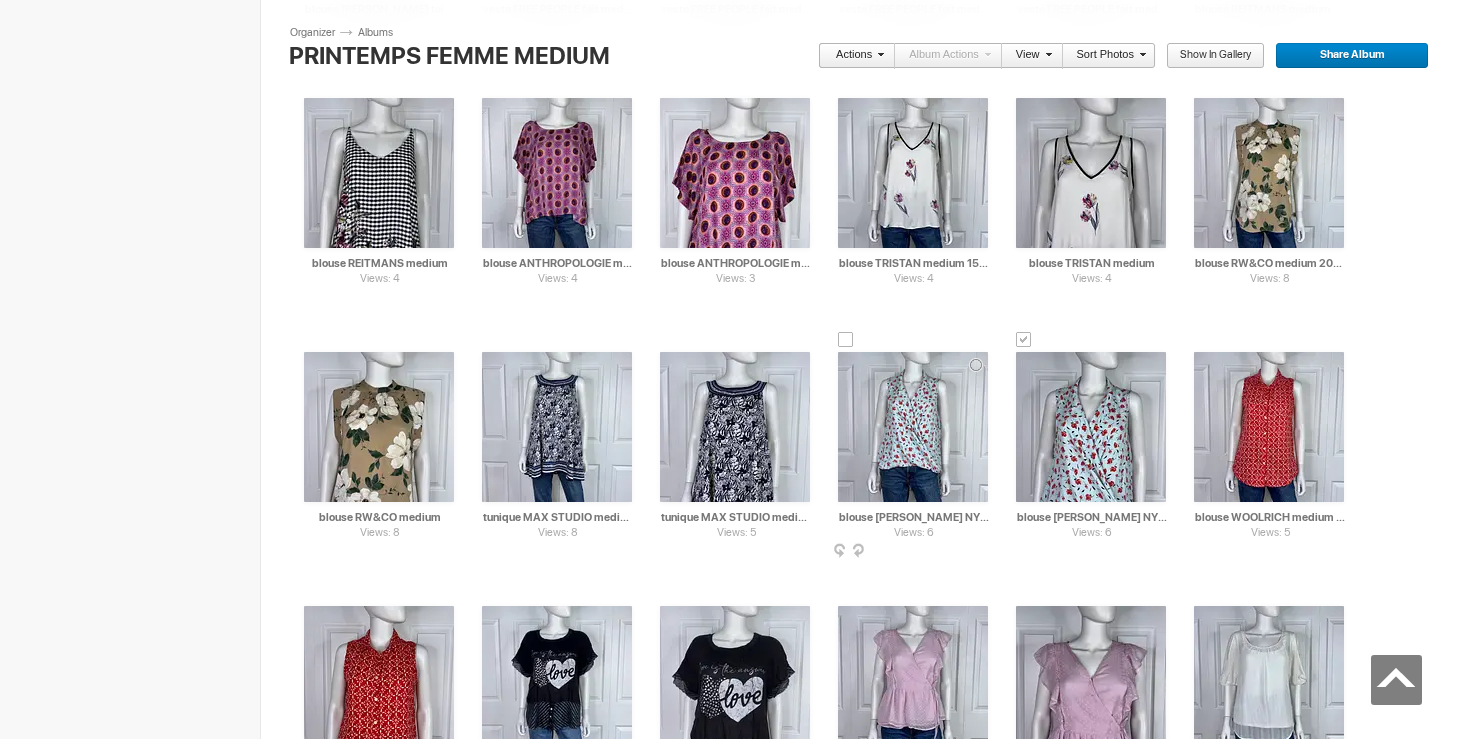 click at bounding box center [846, 340] 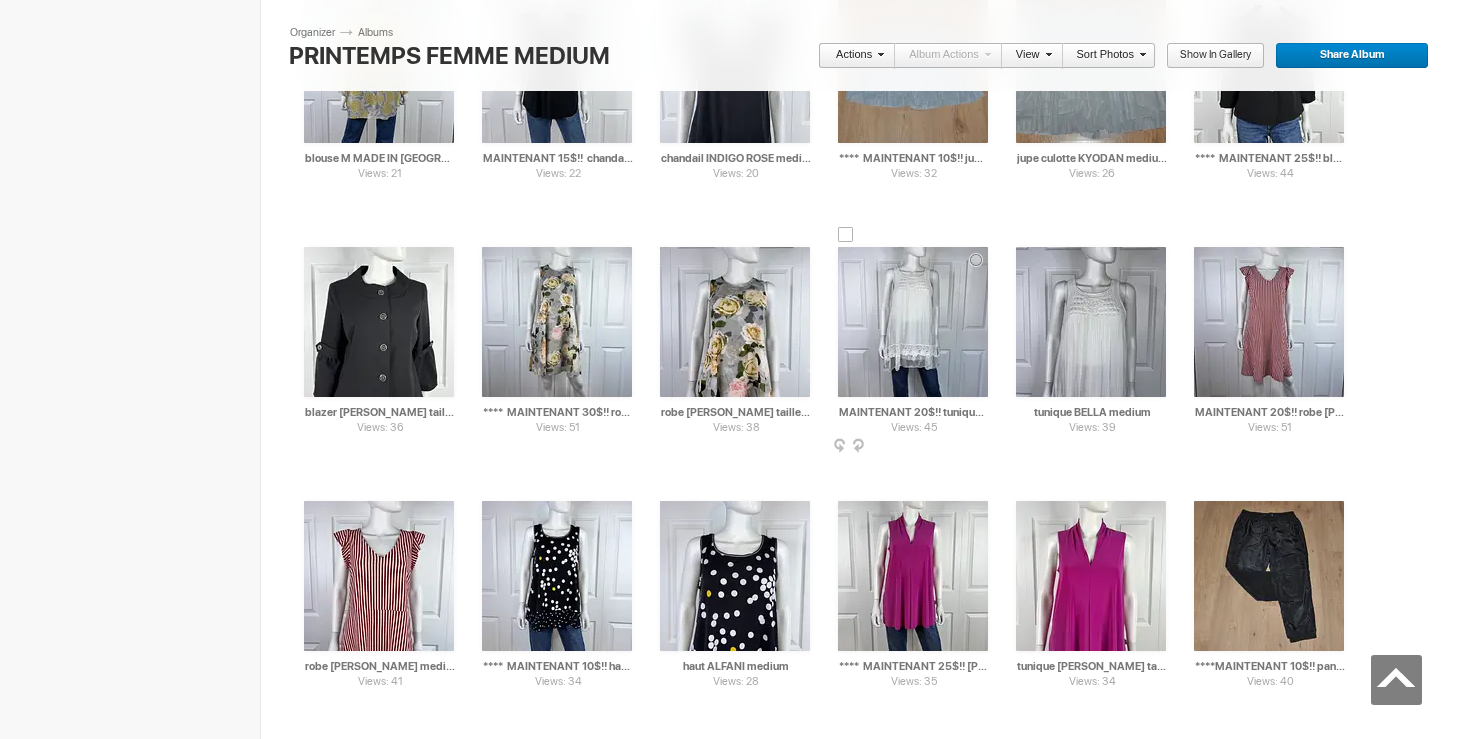 scroll, scrollTop: 9855, scrollLeft: 0, axis: vertical 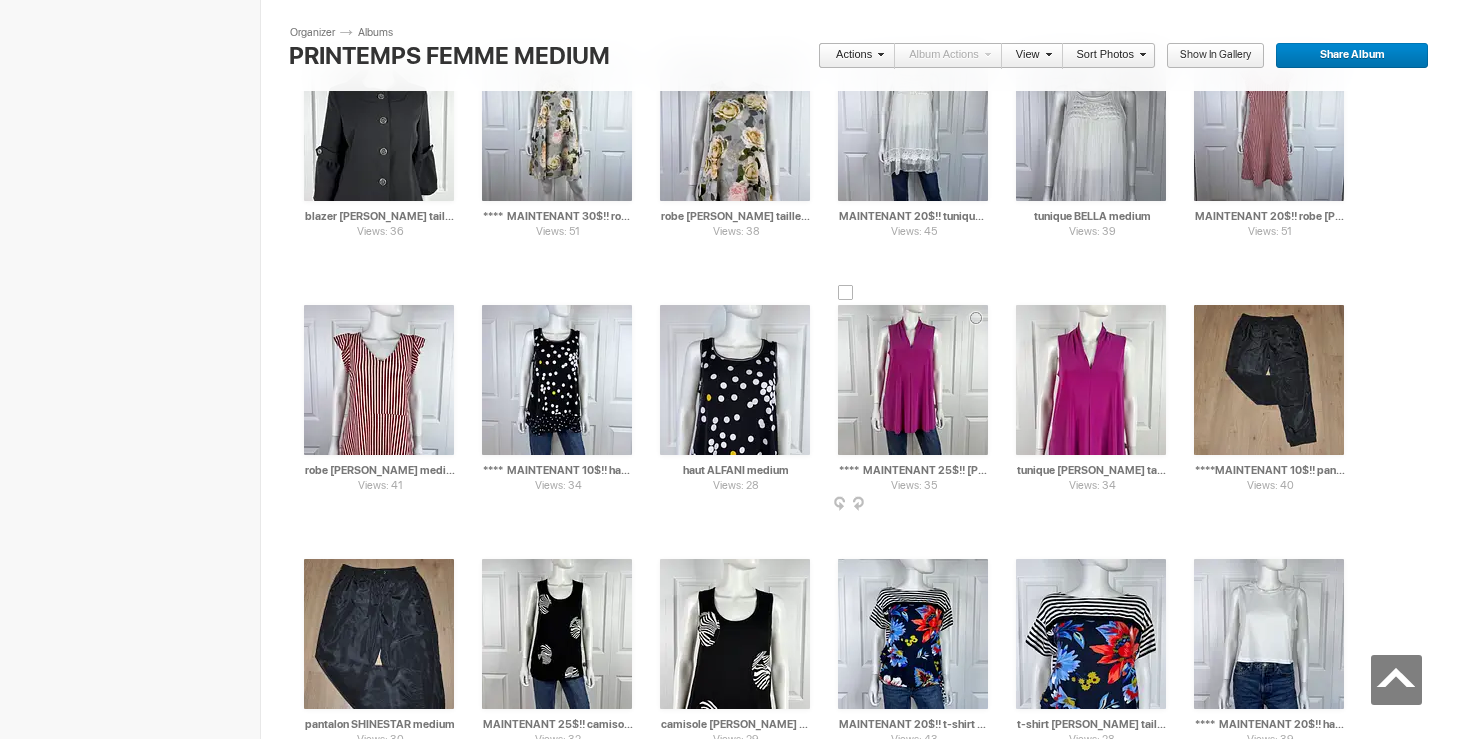 click on "Views: 35 AI ****  MAINTENANT 25$!! [PERSON_NAME] taille 8 40$(comme neuf)
HTML:
Direct:
Forum:
Photo ID:
22395136
More..." at bounding box center [913, 380] 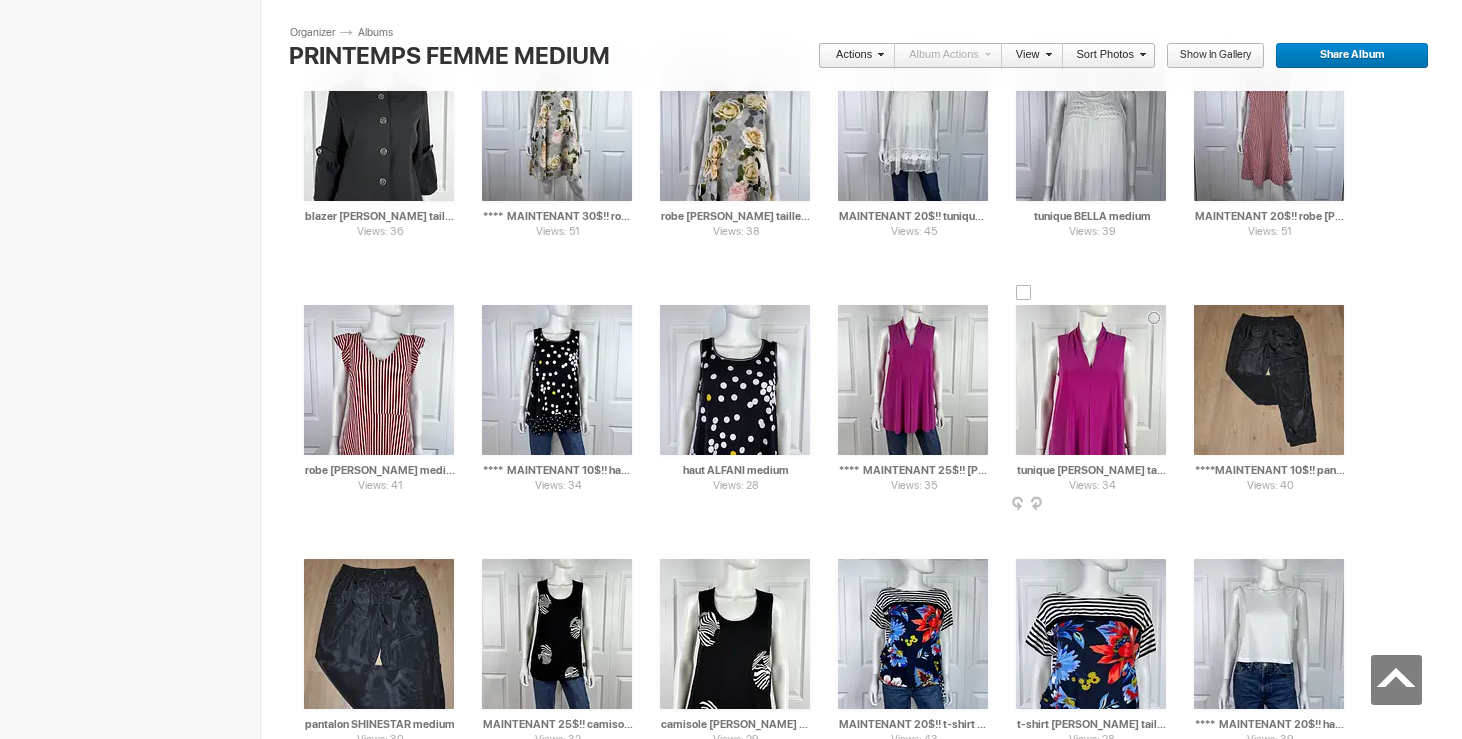 click on "Views: 34 AI tunique [PERSON_NAME] taille 8
HTML:
Direct:
Forum:
Photo ID:
22395135
More..." at bounding box center [1091, 380] 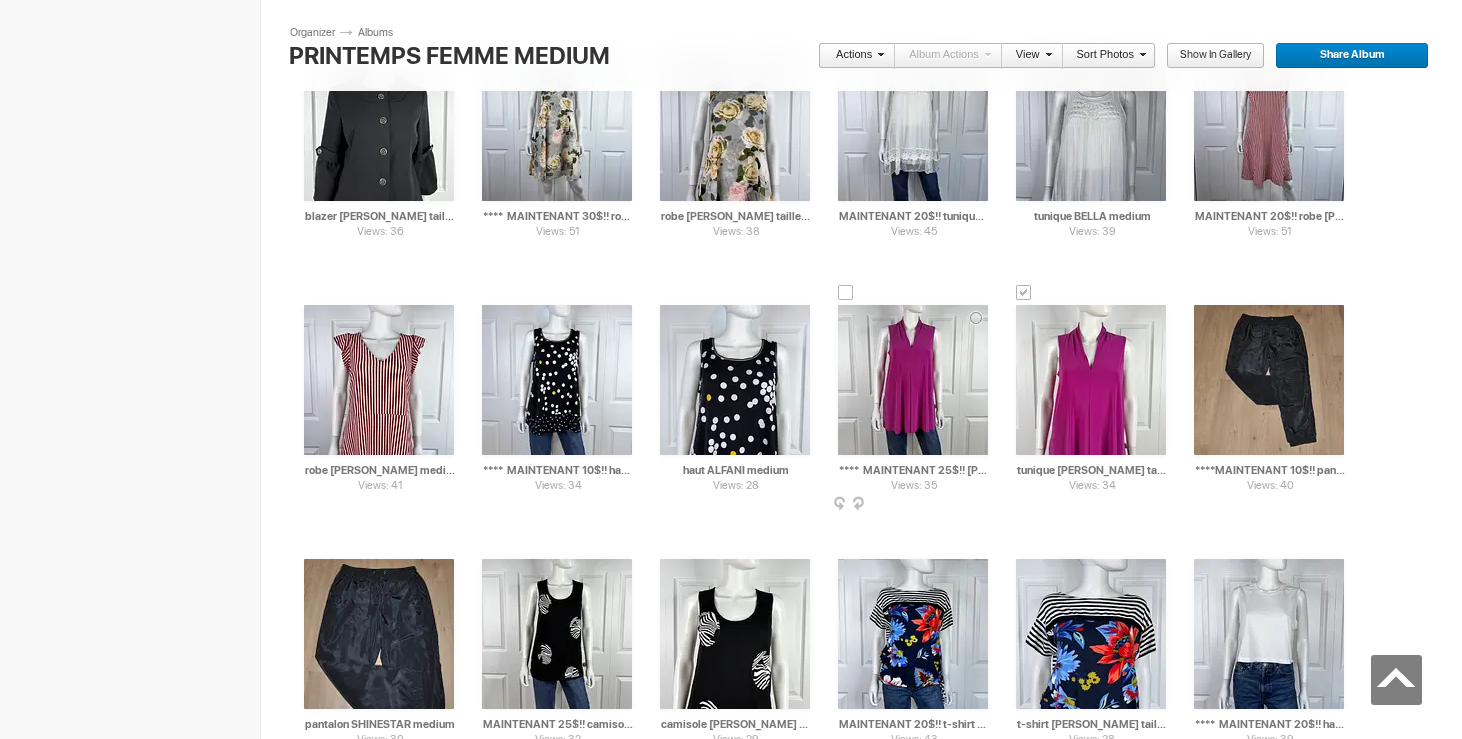 click at bounding box center (846, 293) 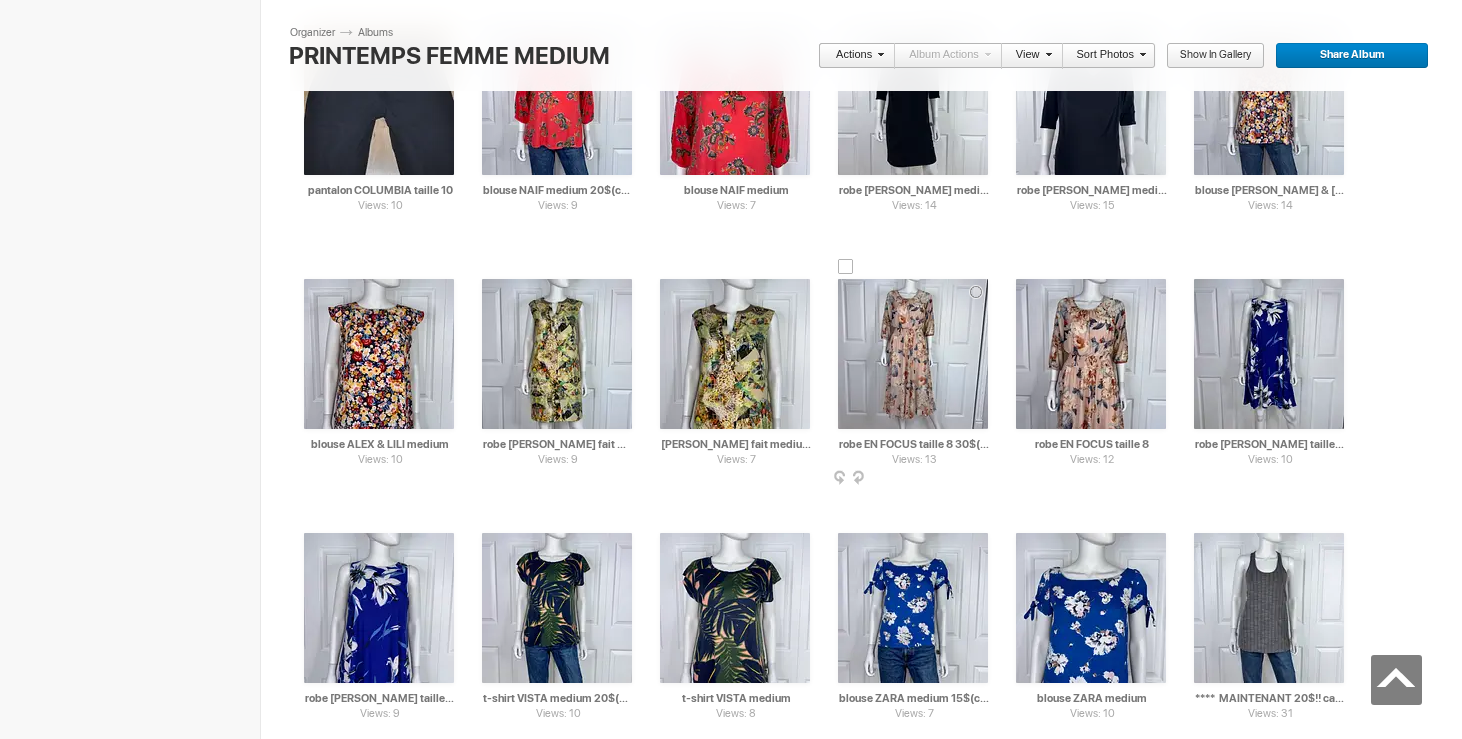 scroll, scrollTop: 1641, scrollLeft: 0, axis: vertical 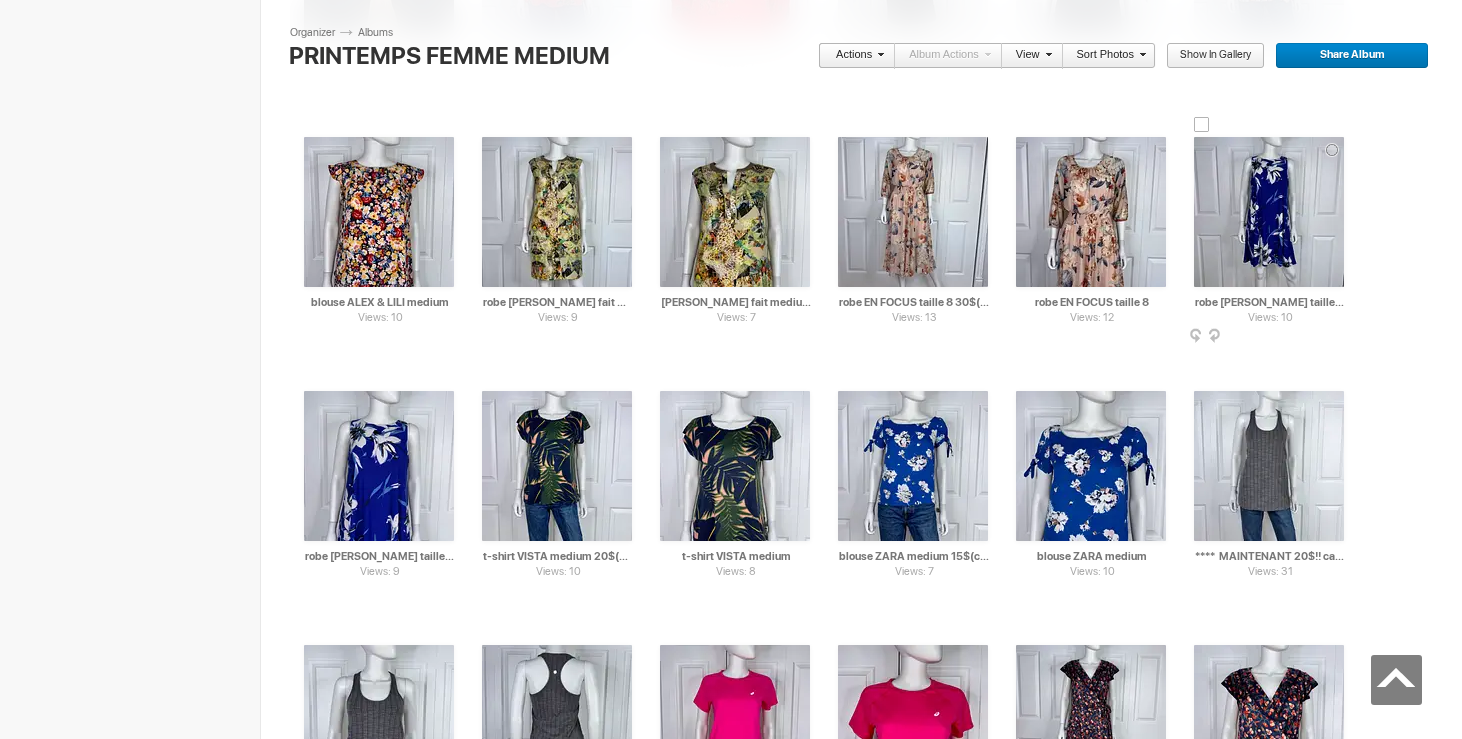 click at bounding box center [1202, 125] 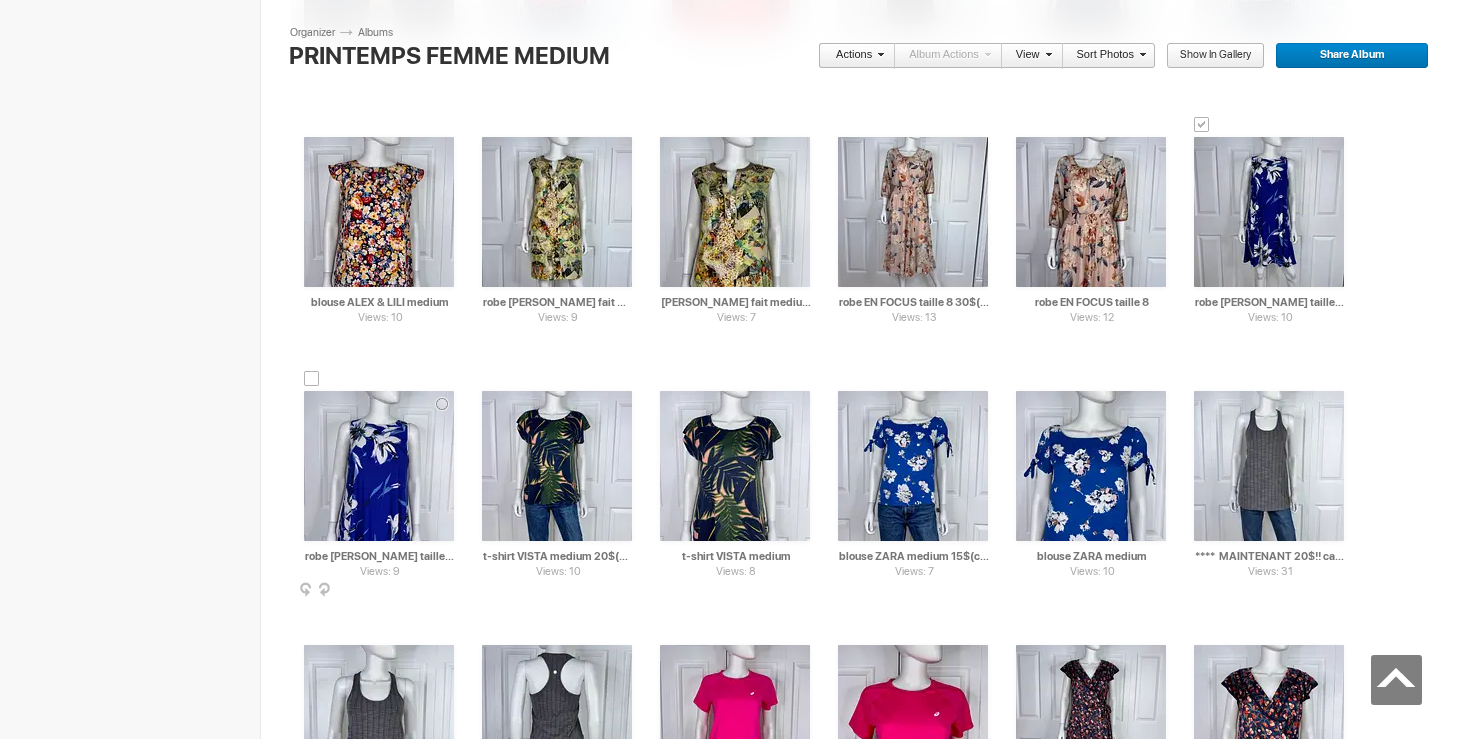 click at bounding box center (312, 379) 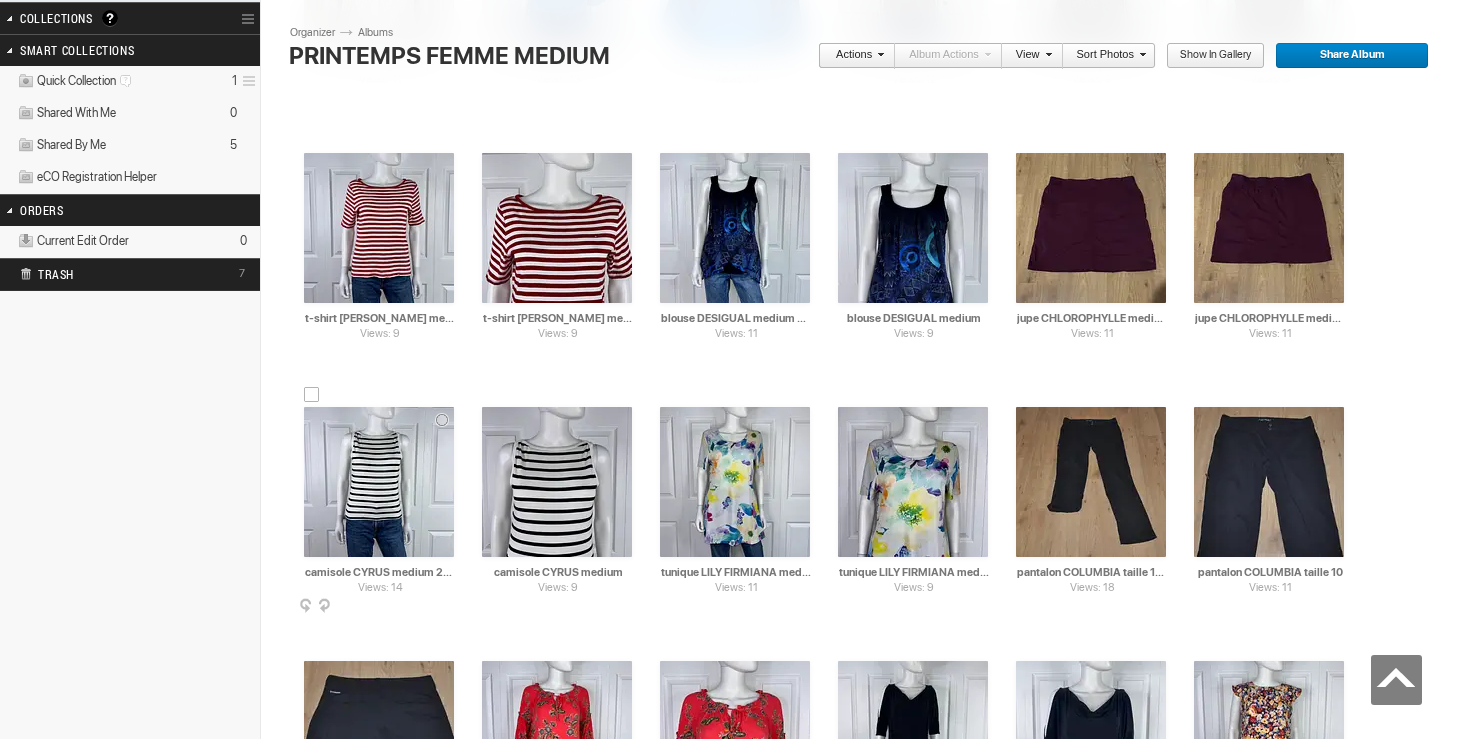 scroll, scrollTop: 0, scrollLeft: 0, axis: both 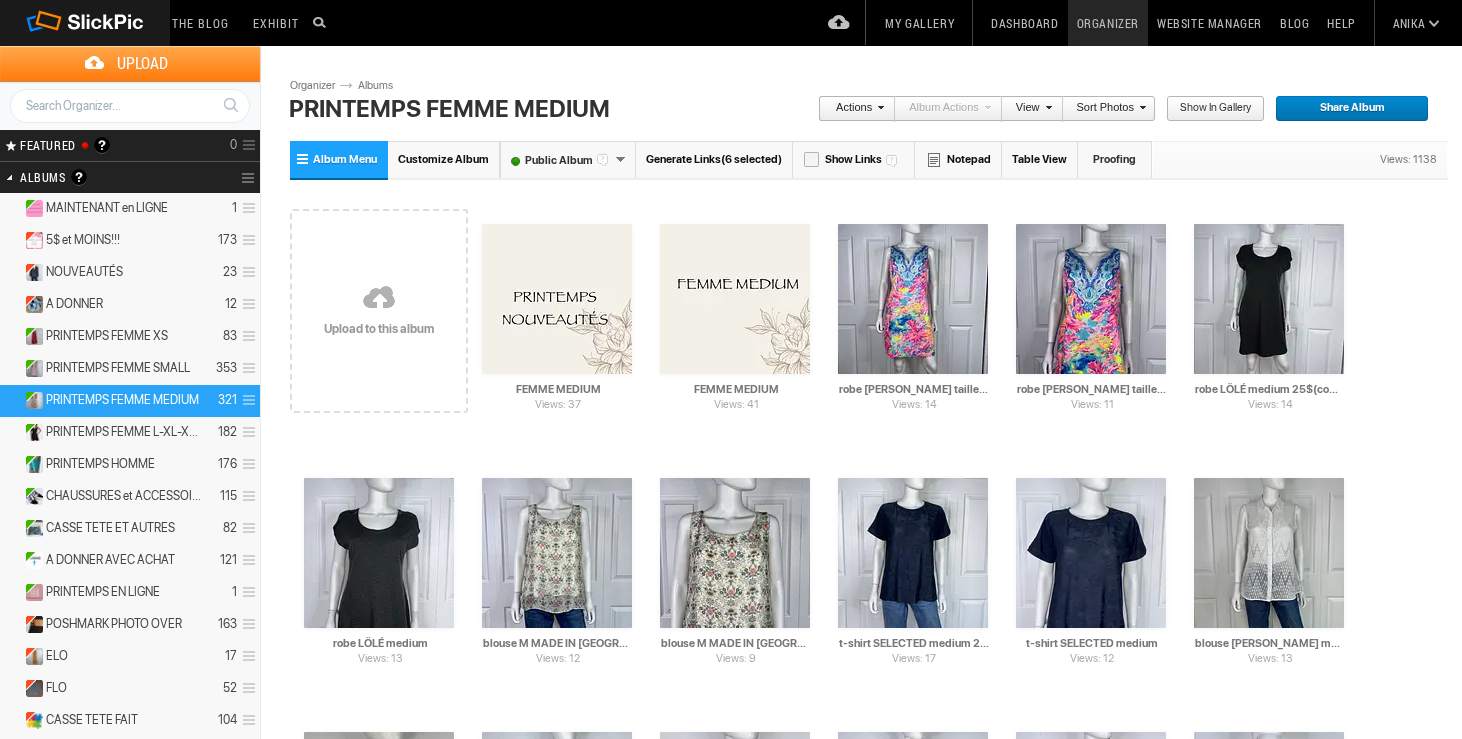 click on "Actions" at bounding box center (851, 109) 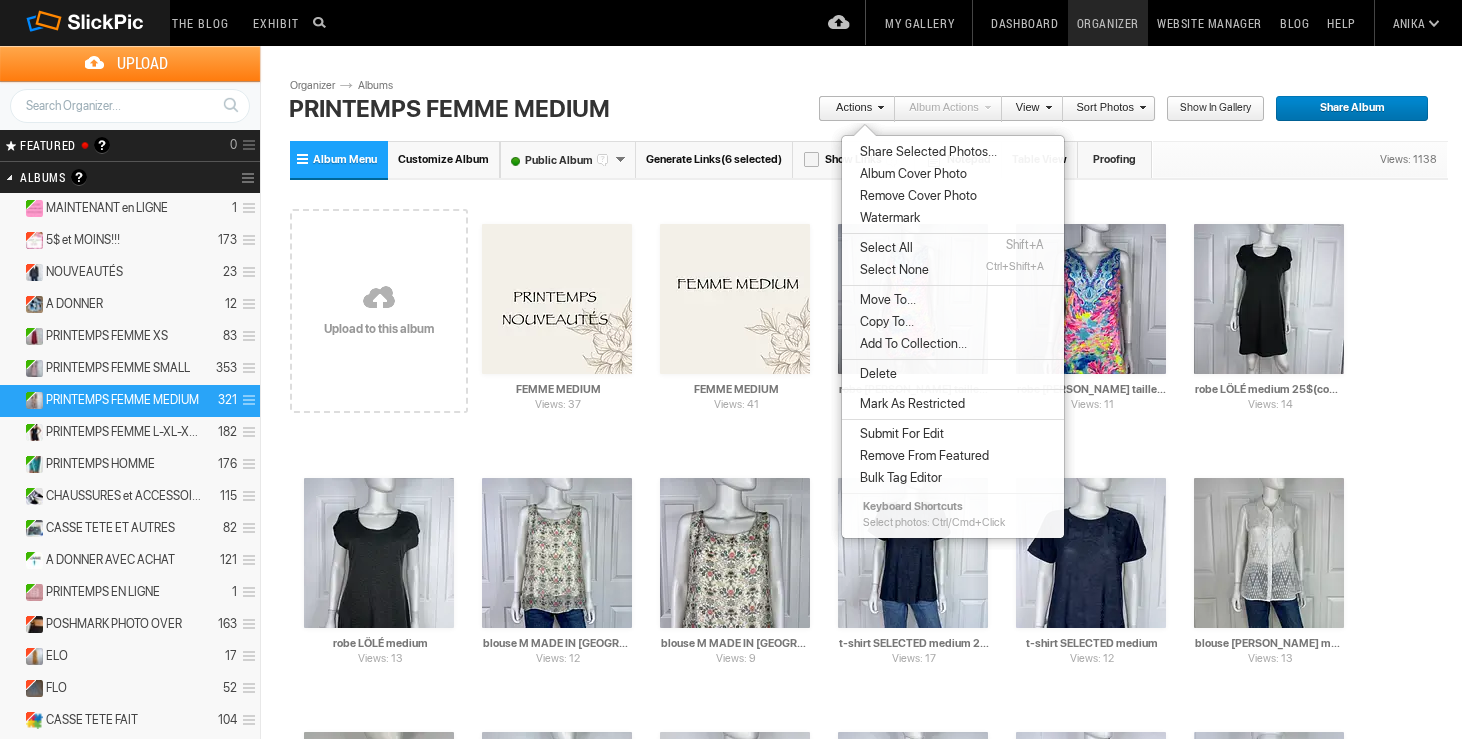 click on "Move To..." at bounding box center (885, 300) 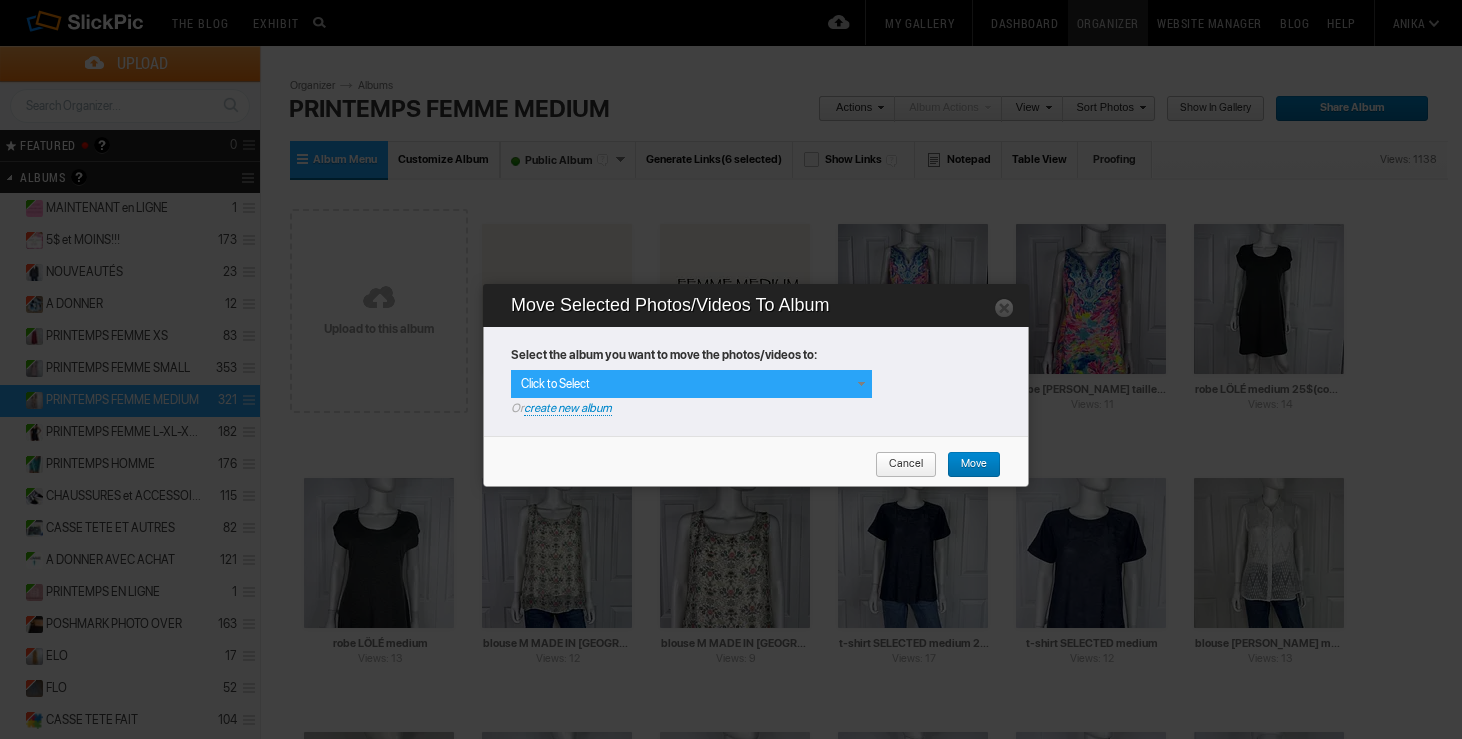 click on "Click to Select" at bounding box center [691, 384] 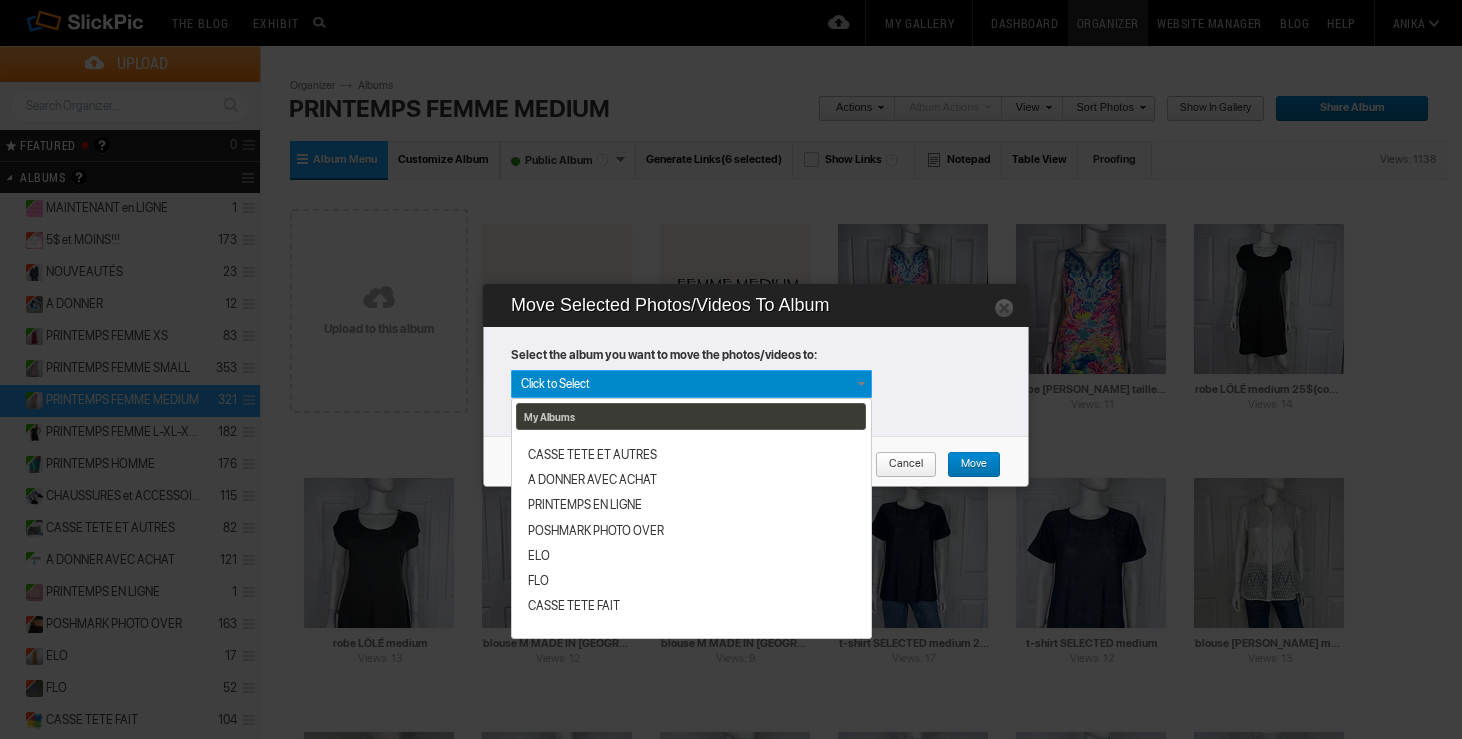 scroll, scrollTop: 365, scrollLeft: 0, axis: vertical 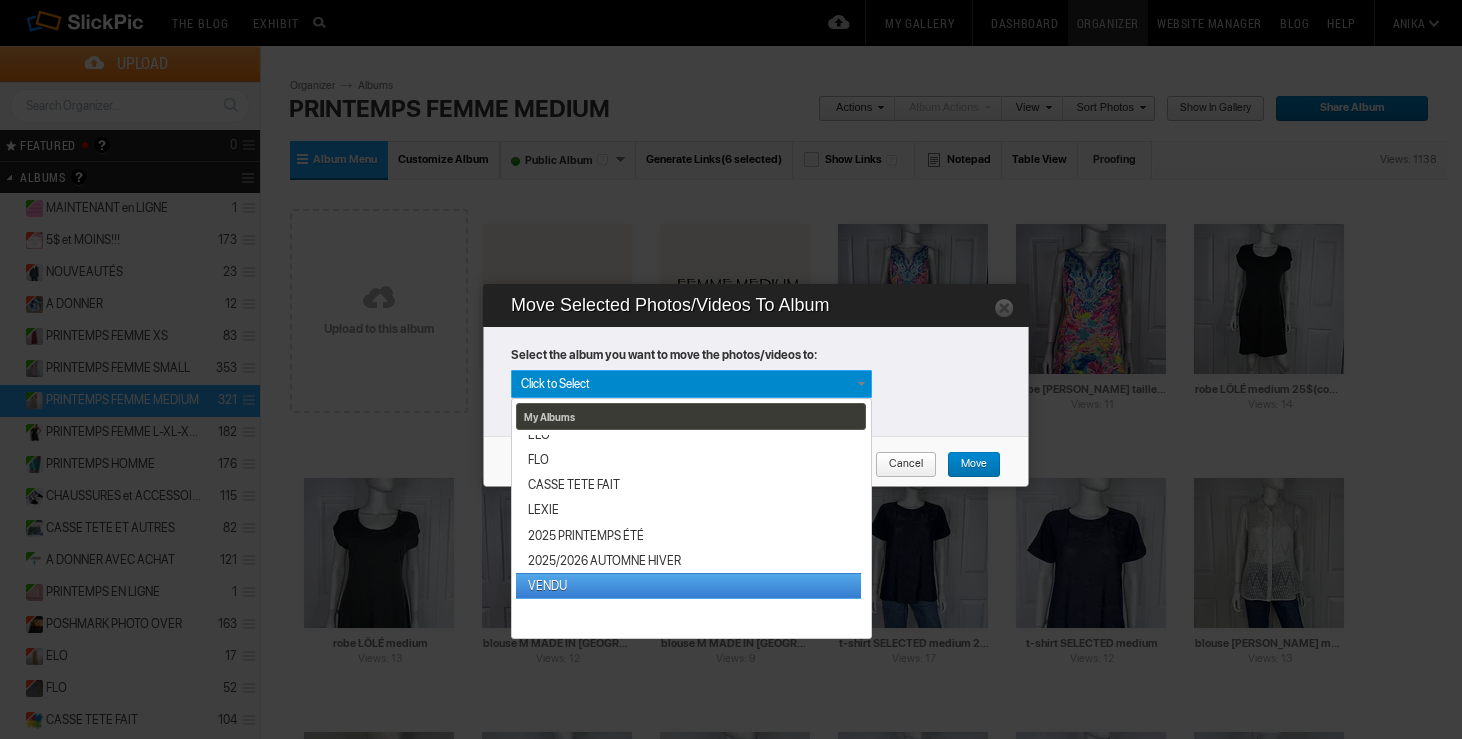 click on "VENDU" at bounding box center [688, 585] 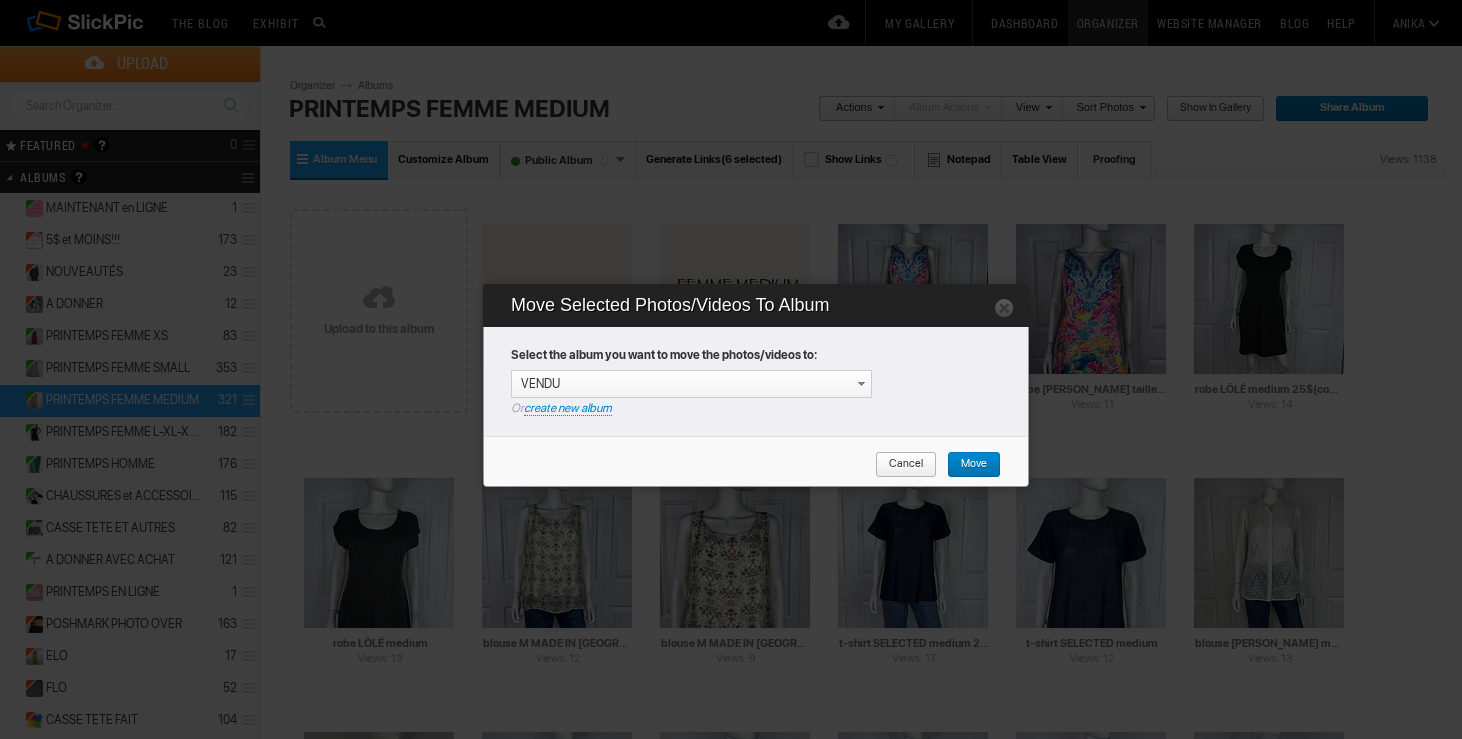 click on "Move" at bounding box center (967, 465) 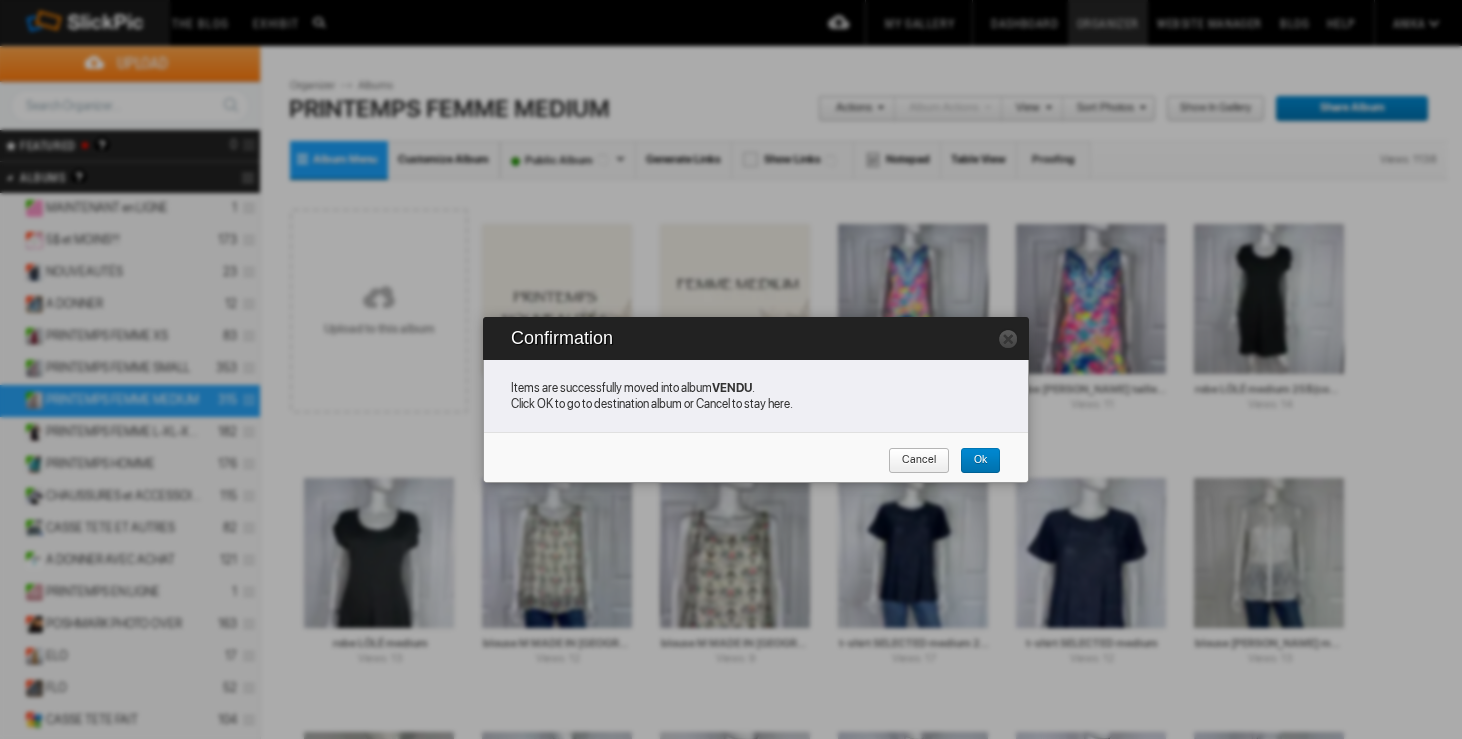 click on "Cancel" at bounding box center (912, 461) 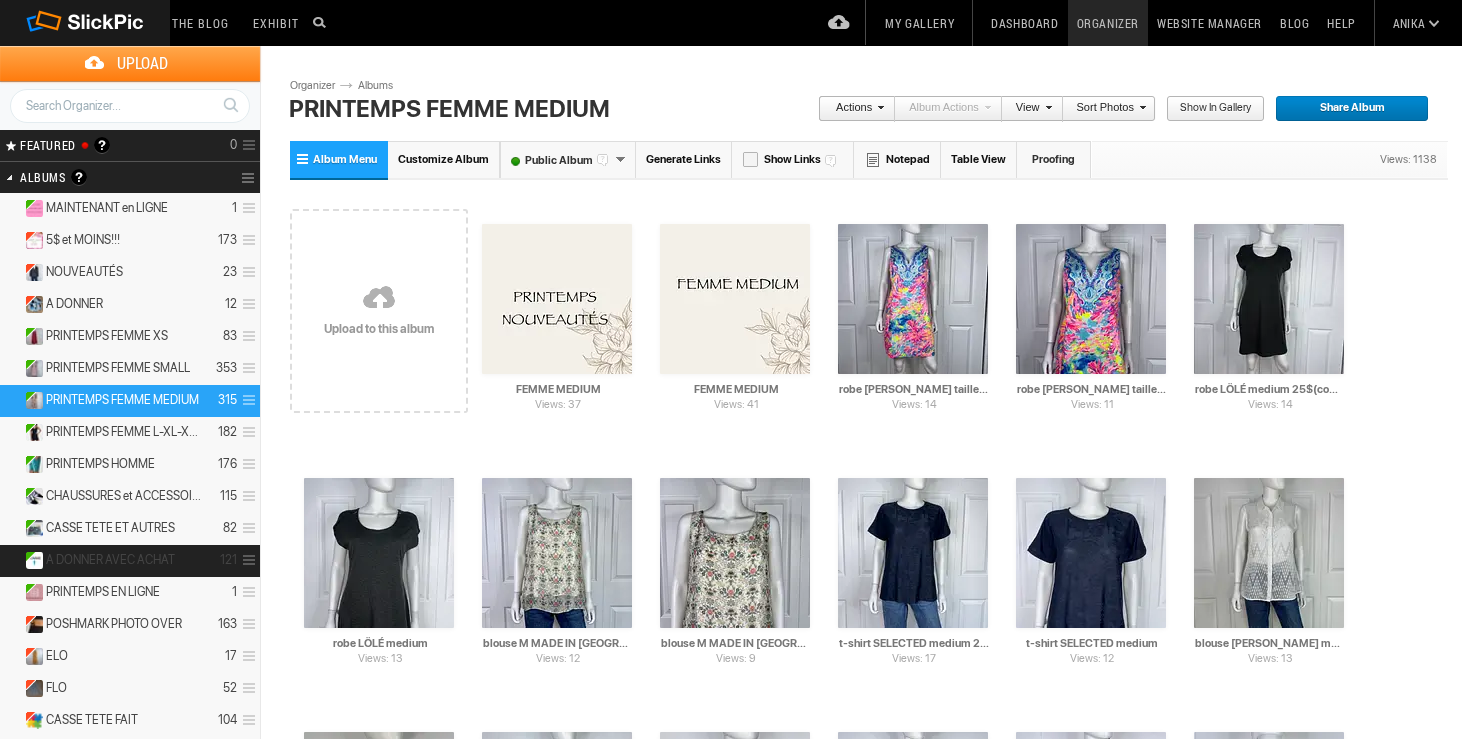 click on "A DONNER AVEC ACHAT" at bounding box center (110, 560) 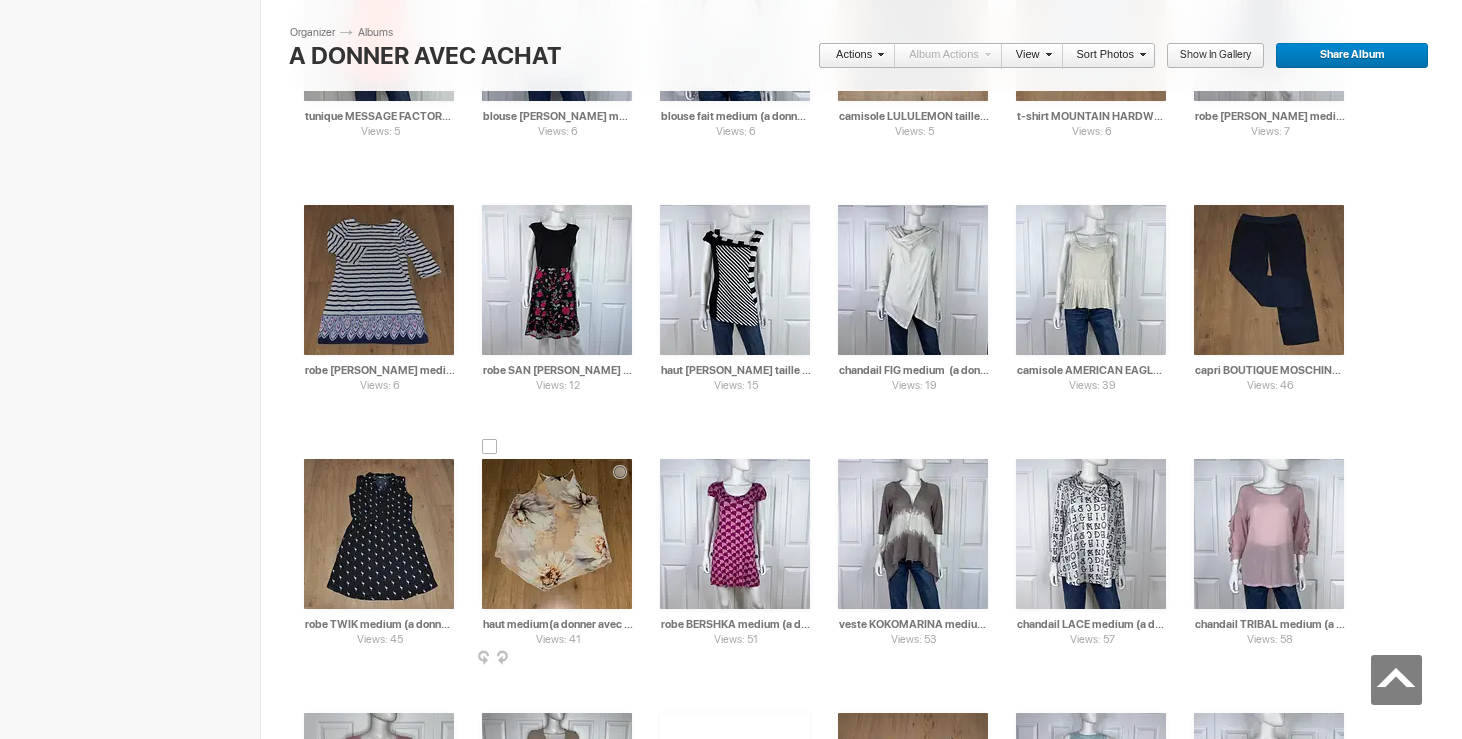 scroll, scrollTop: 3208, scrollLeft: 0, axis: vertical 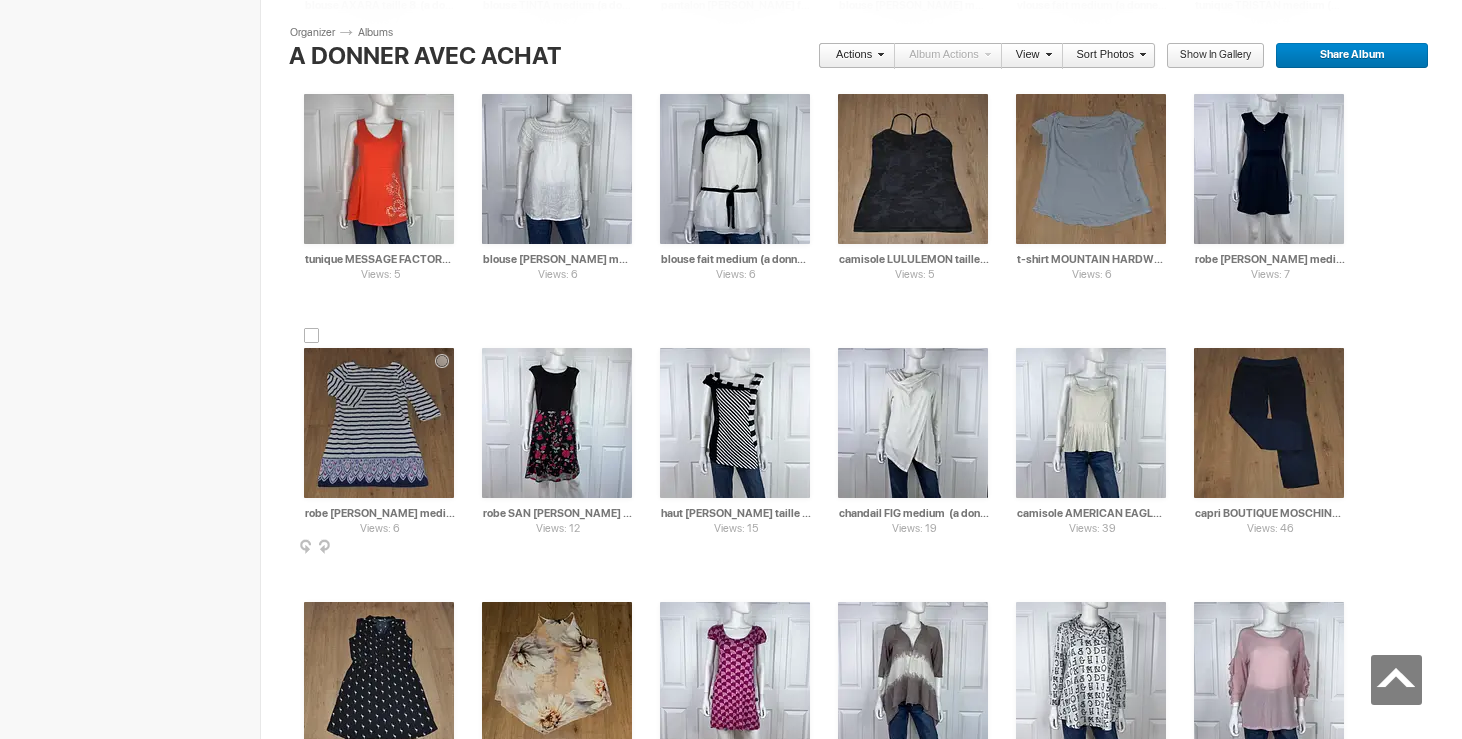 click at bounding box center [312, 336] 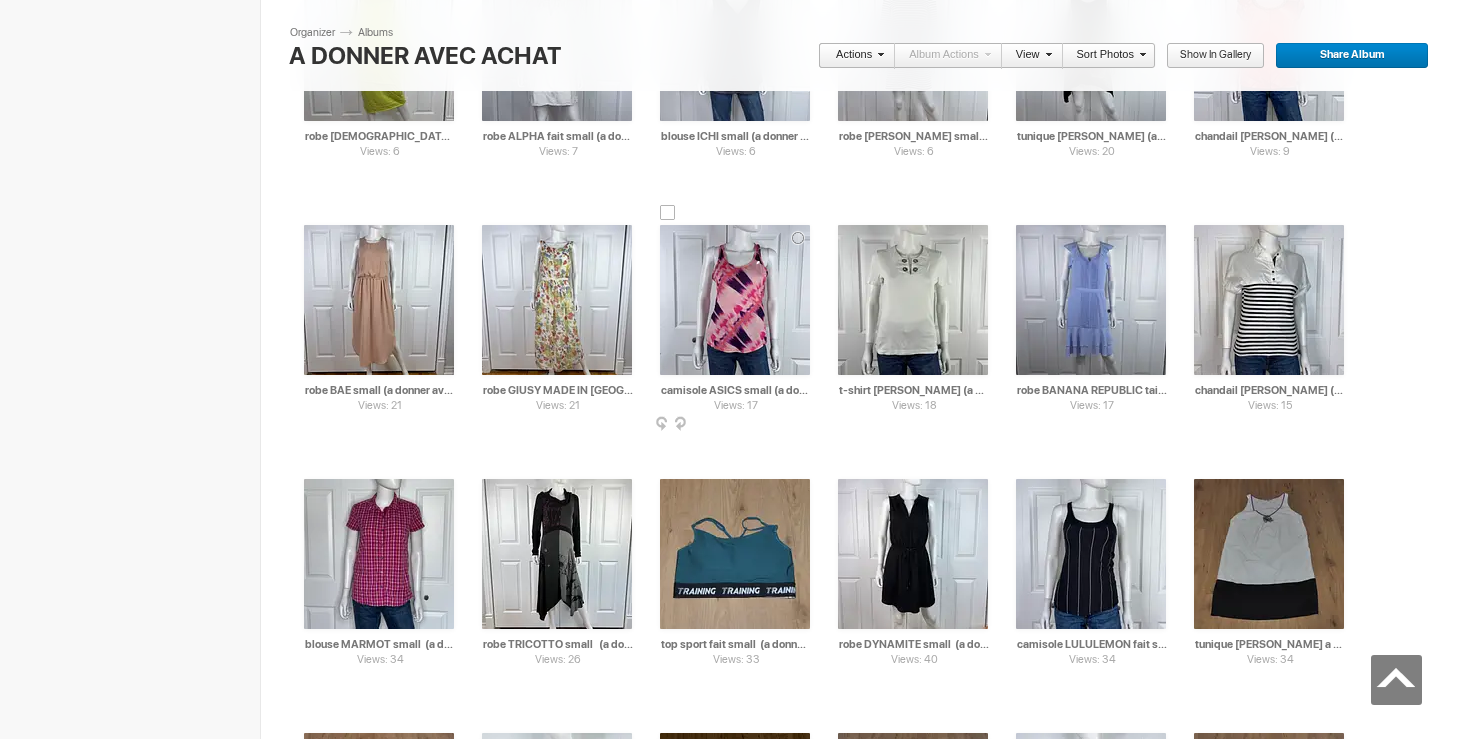 scroll, scrollTop: 0, scrollLeft: 0, axis: both 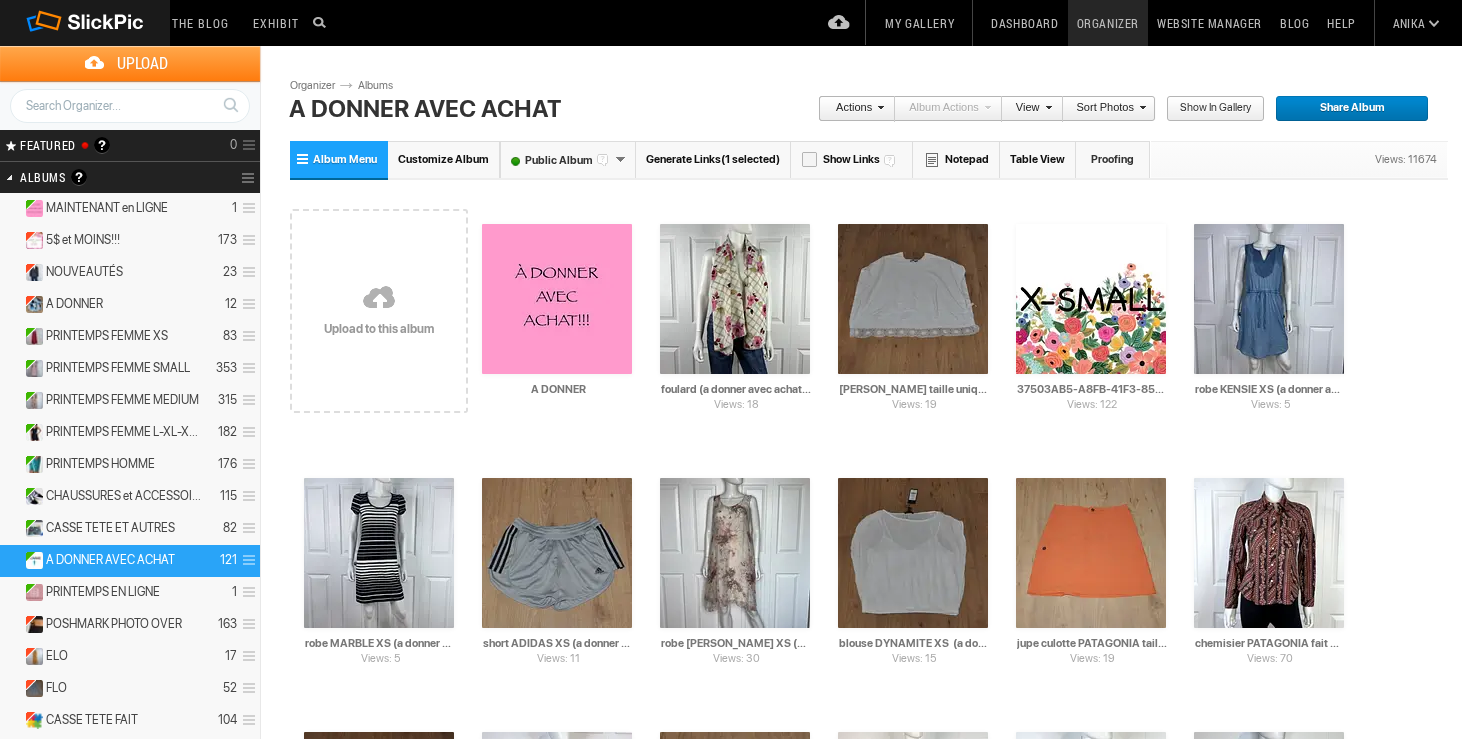 click at bounding box center [878, 107] 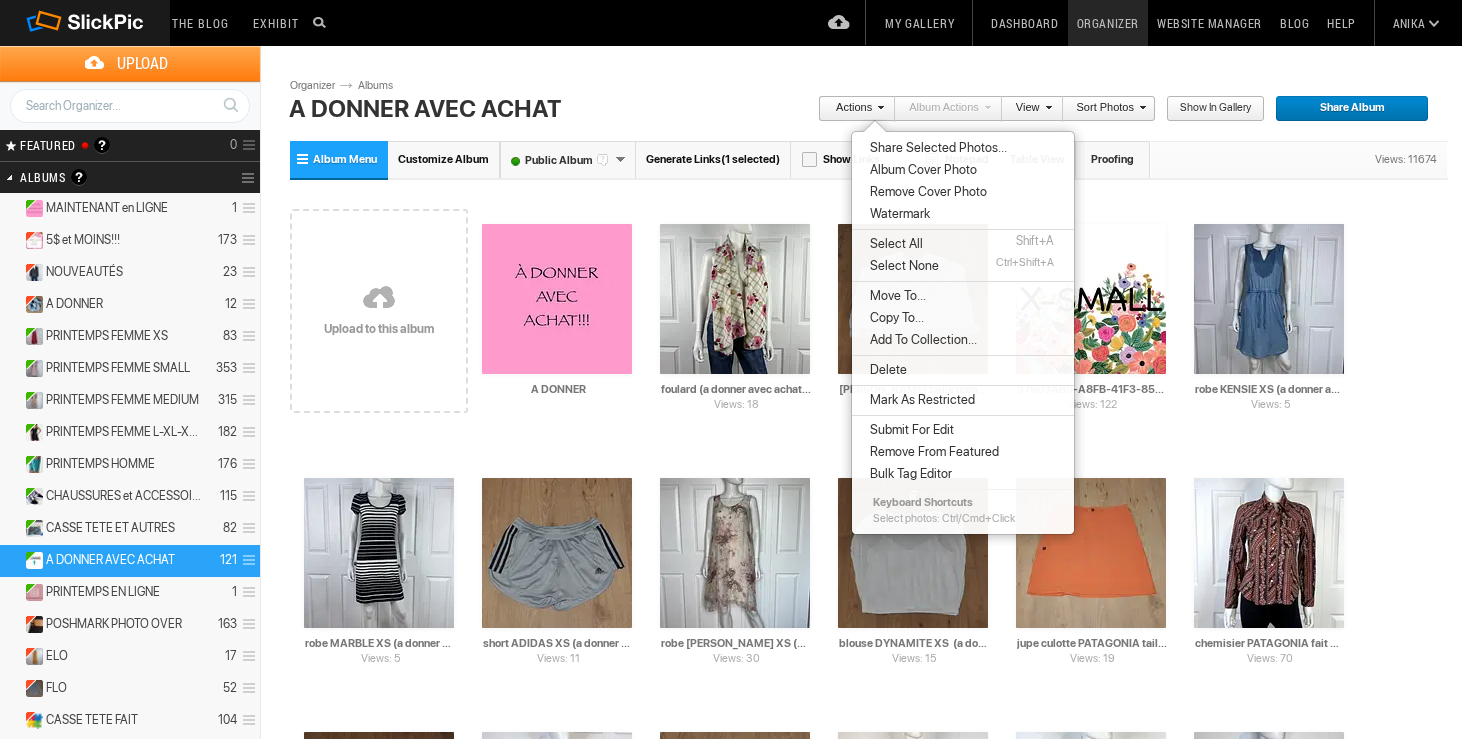 click on "Move To..." at bounding box center (895, 296) 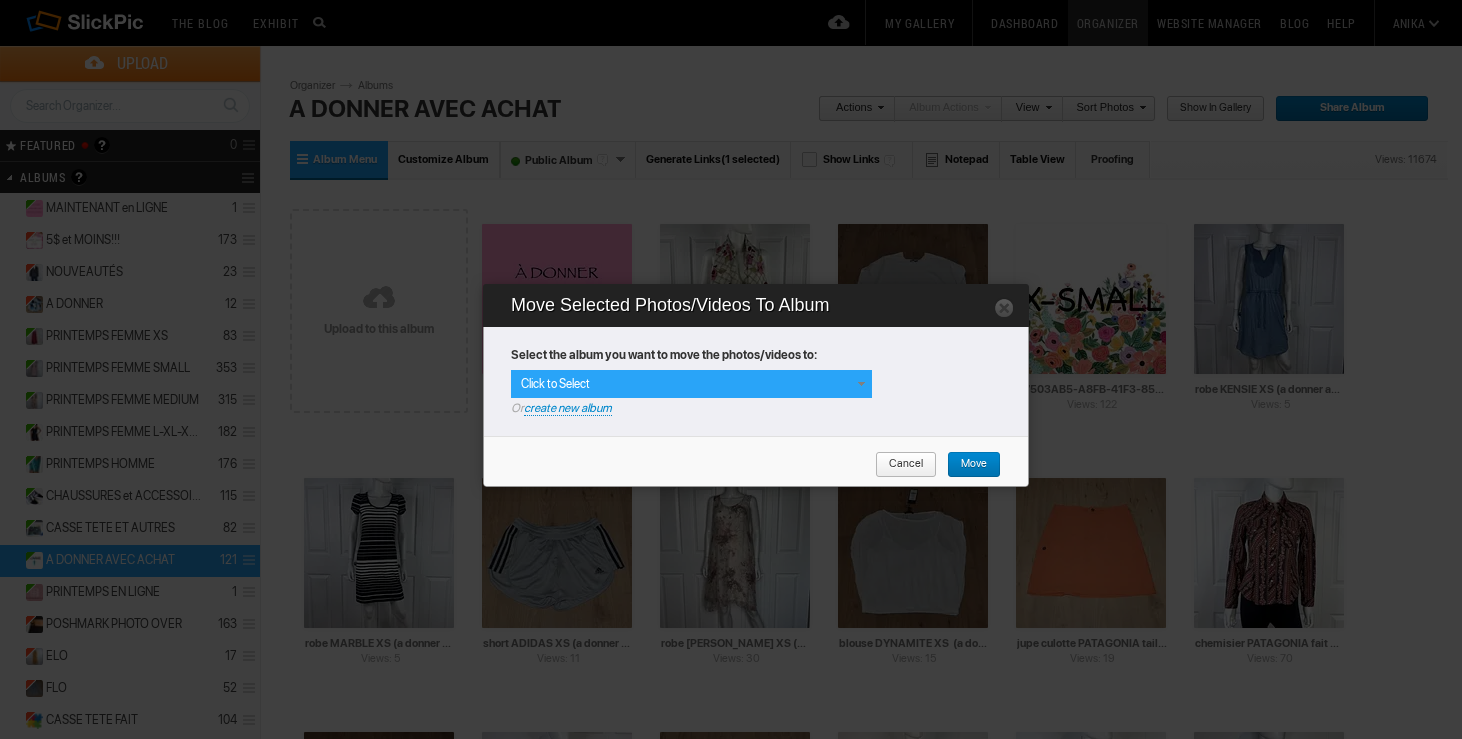 click at bounding box center (861, 384) 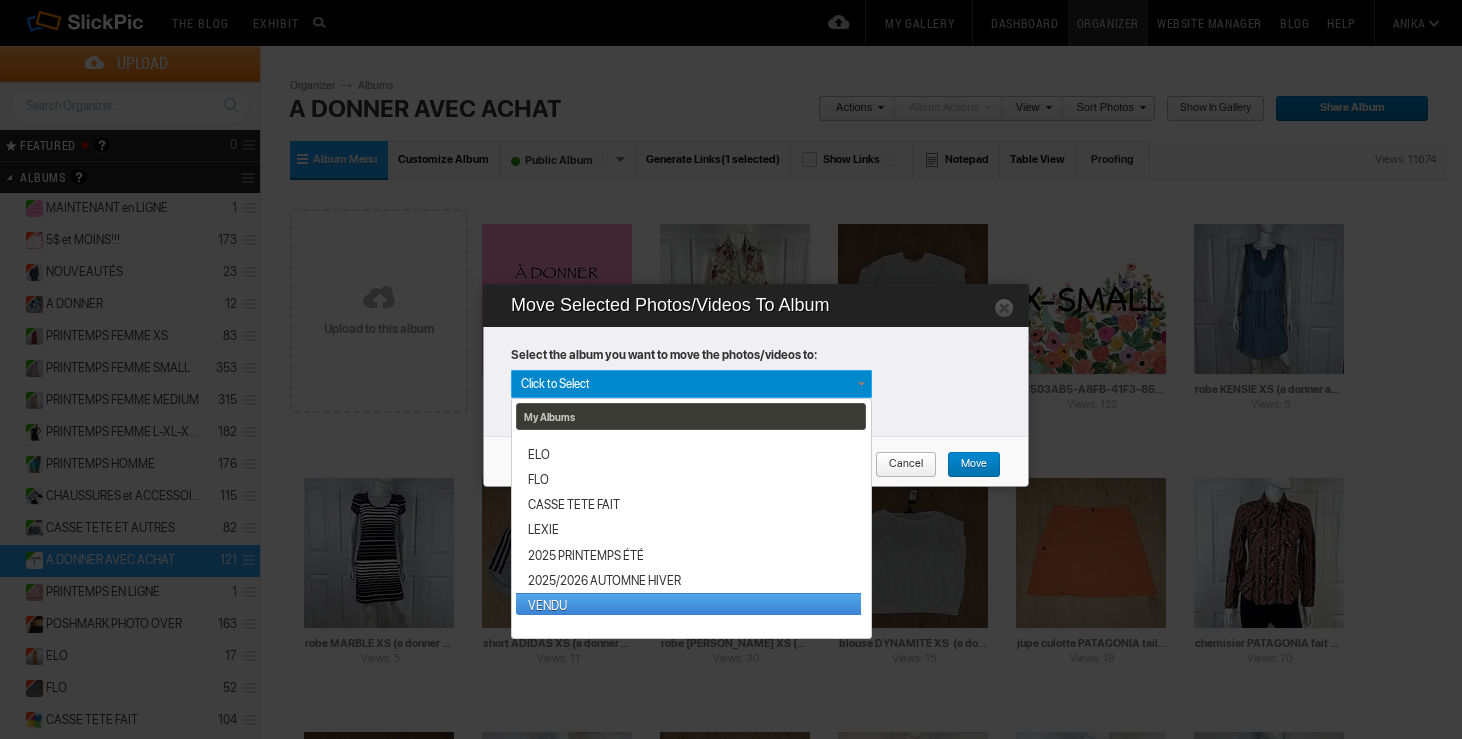 scroll, scrollTop: 349, scrollLeft: 0, axis: vertical 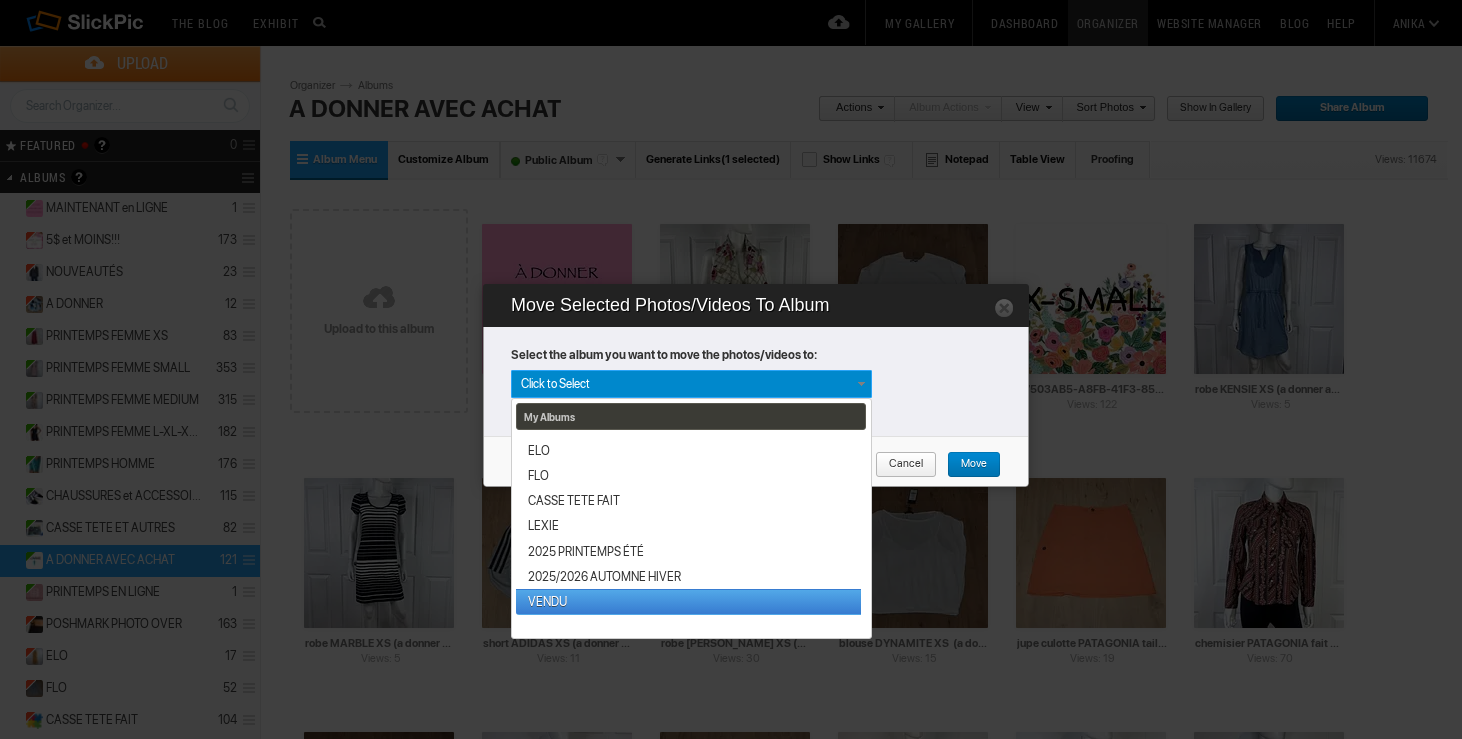 click on "VENDU" at bounding box center [688, 601] 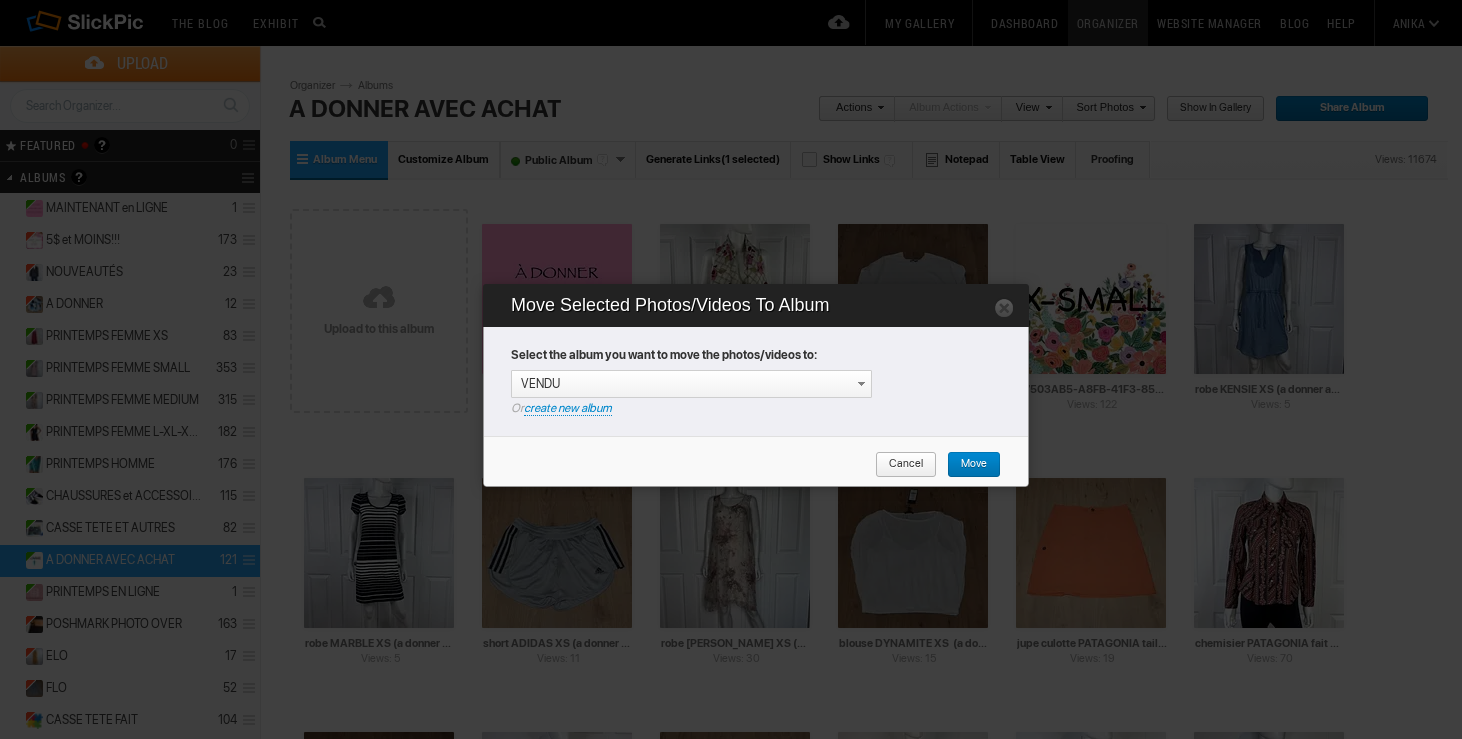 click on "Move" at bounding box center (967, 465) 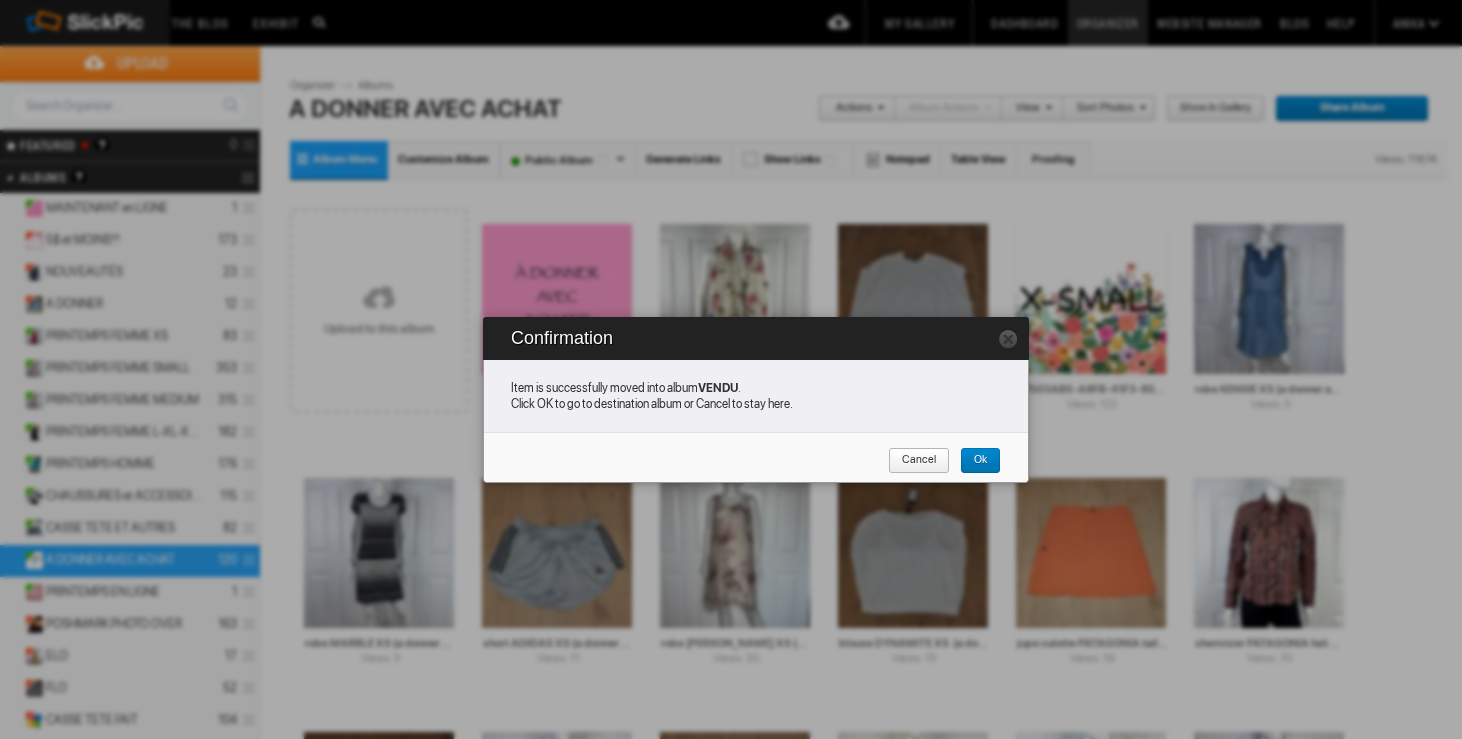 click on "Cancel" at bounding box center [919, 461] 